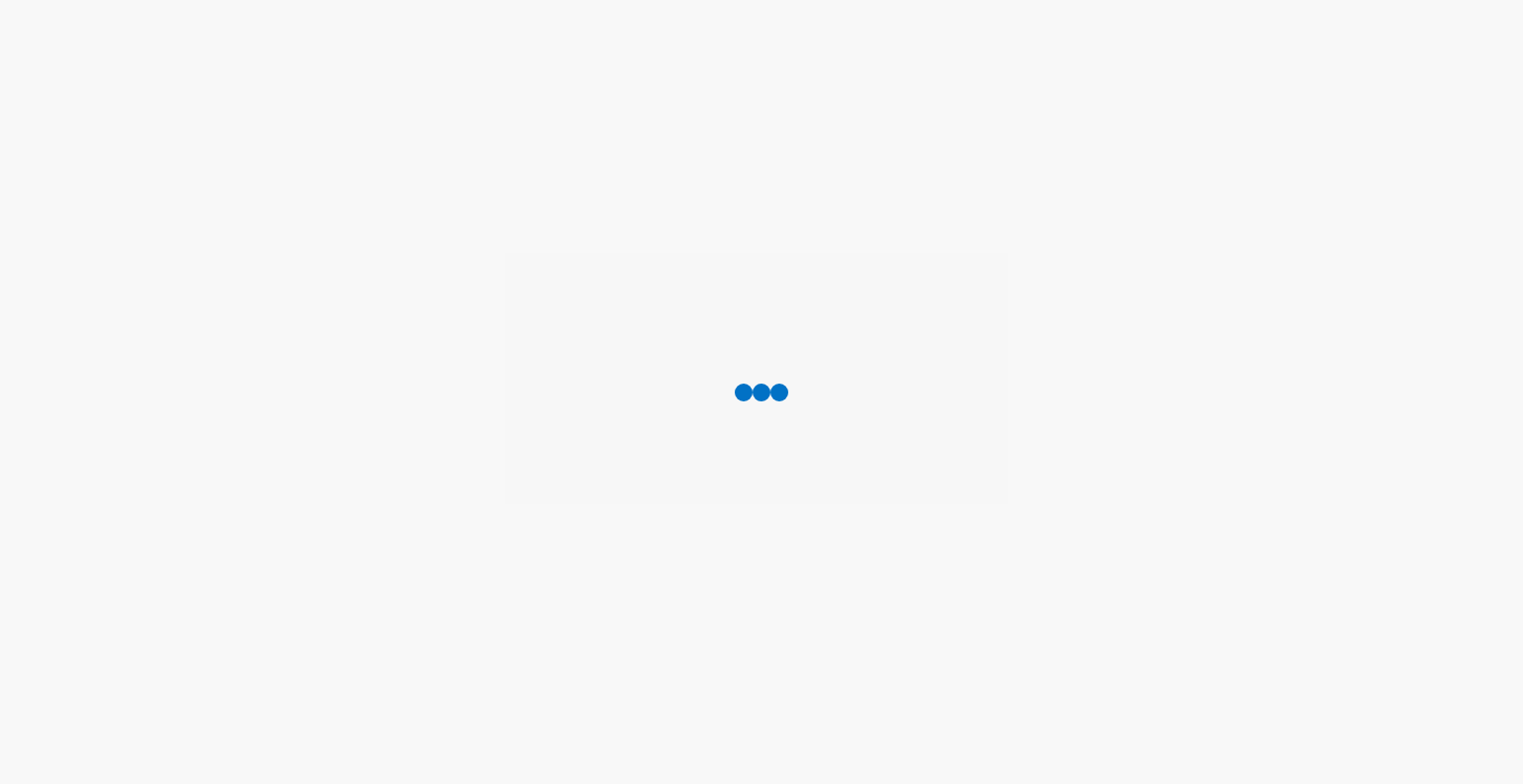 scroll, scrollTop: 0, scrollLeft: 0, axis: both 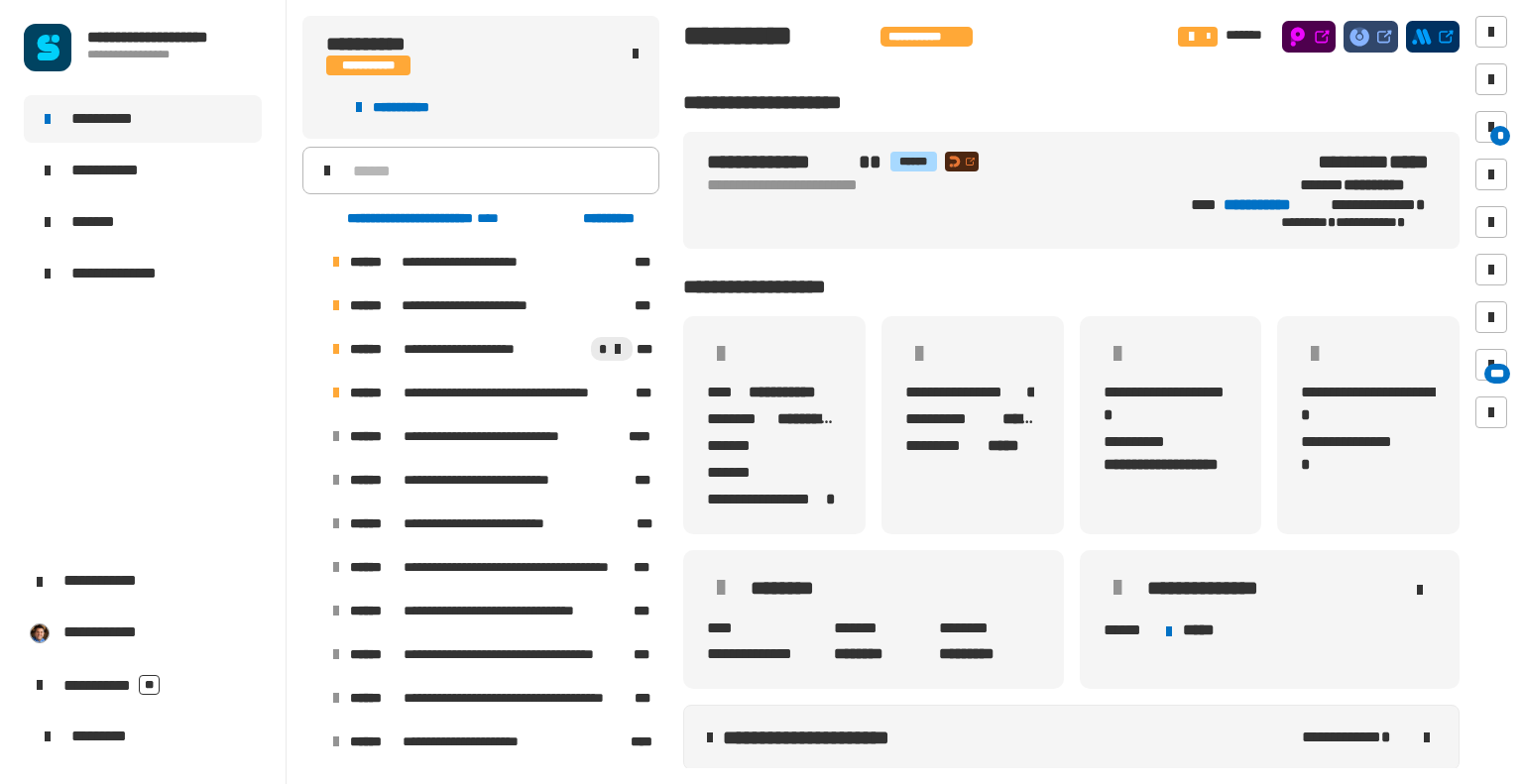 click on "**********" 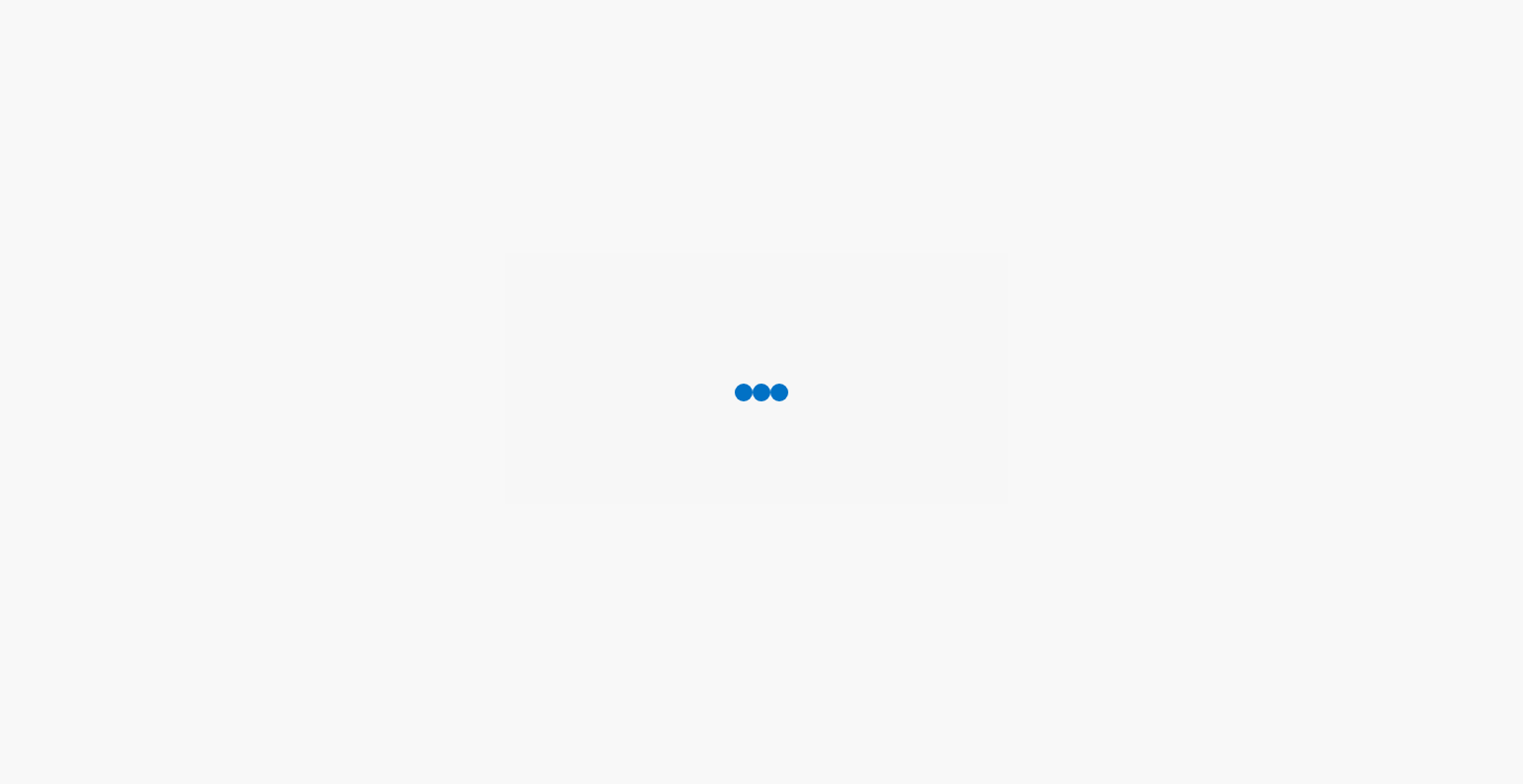 scroll, scrollTop: 0, scrollLeft: 0, axis: both 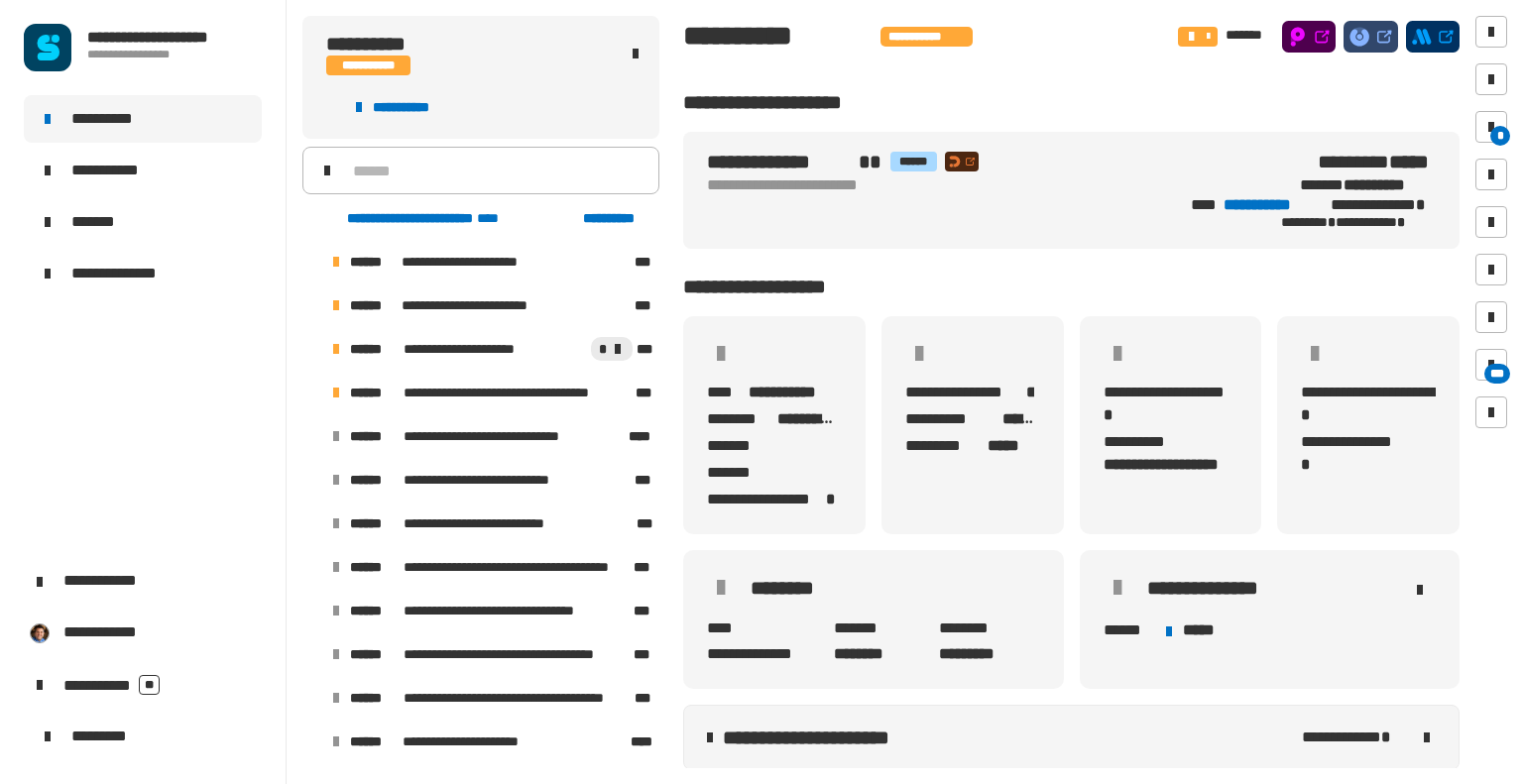 click at bounding box center [312, 392] 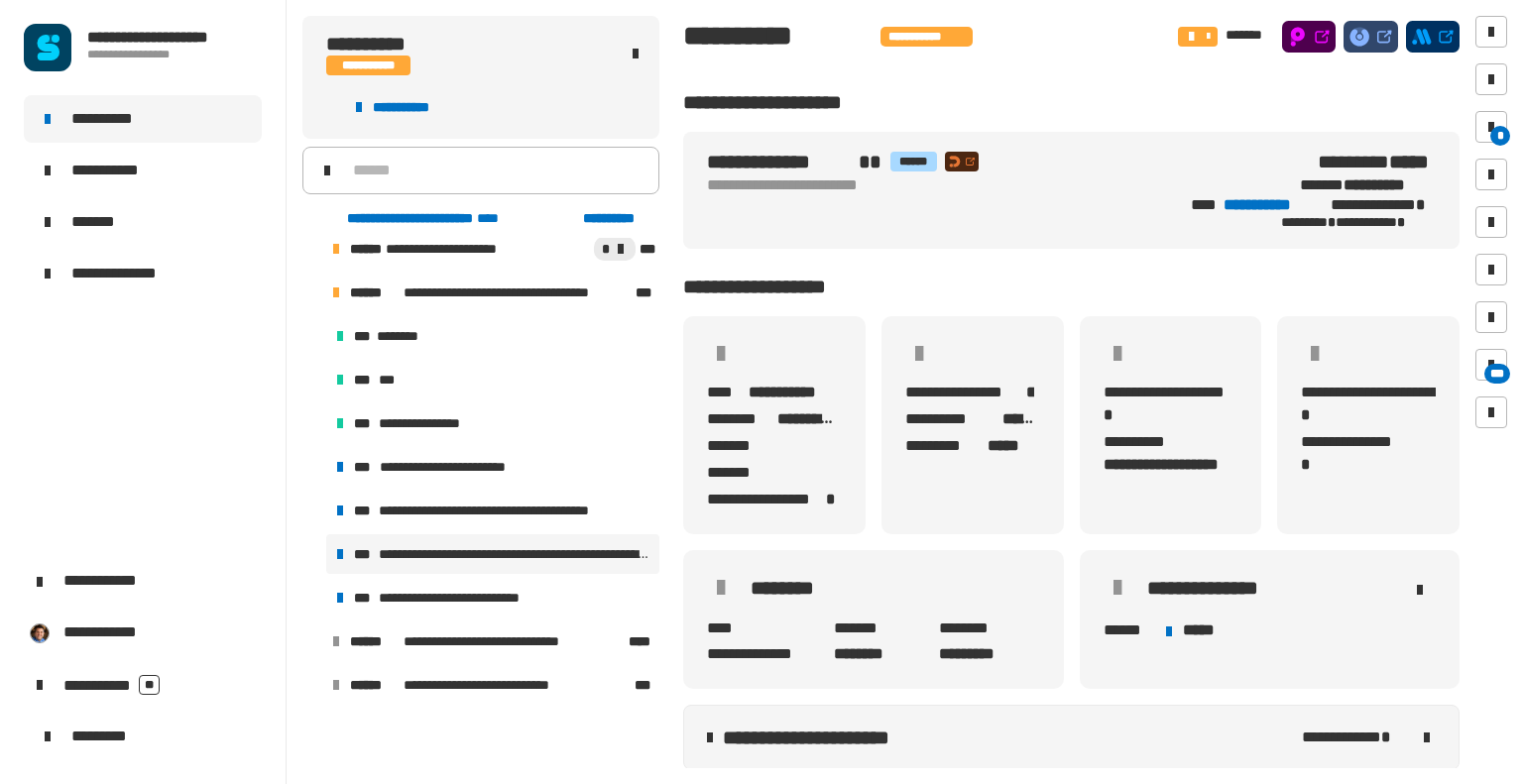 scroll, scrollTop: 0, scrollLeft: 0, axis: both 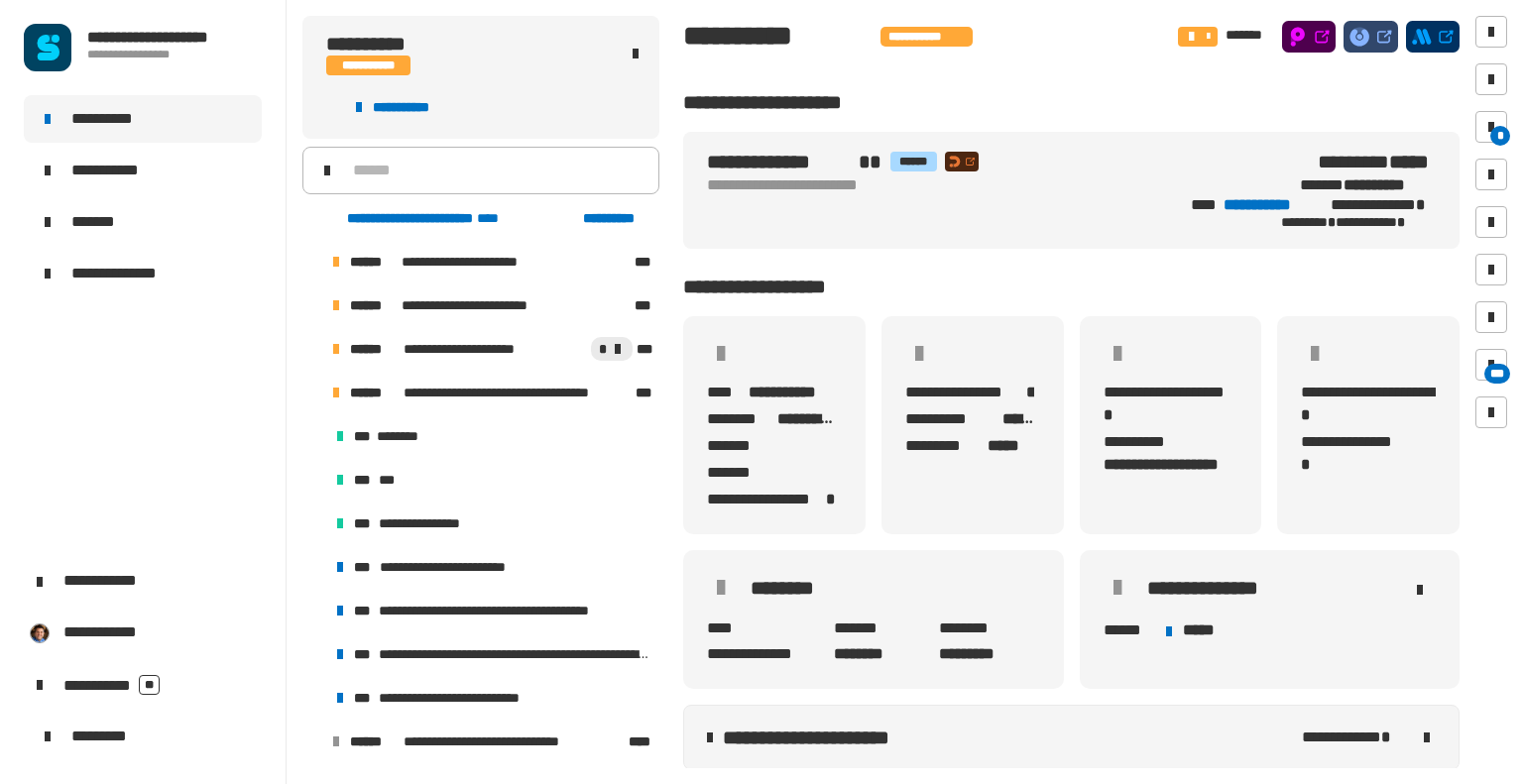 click at bounding box center (312, 392) 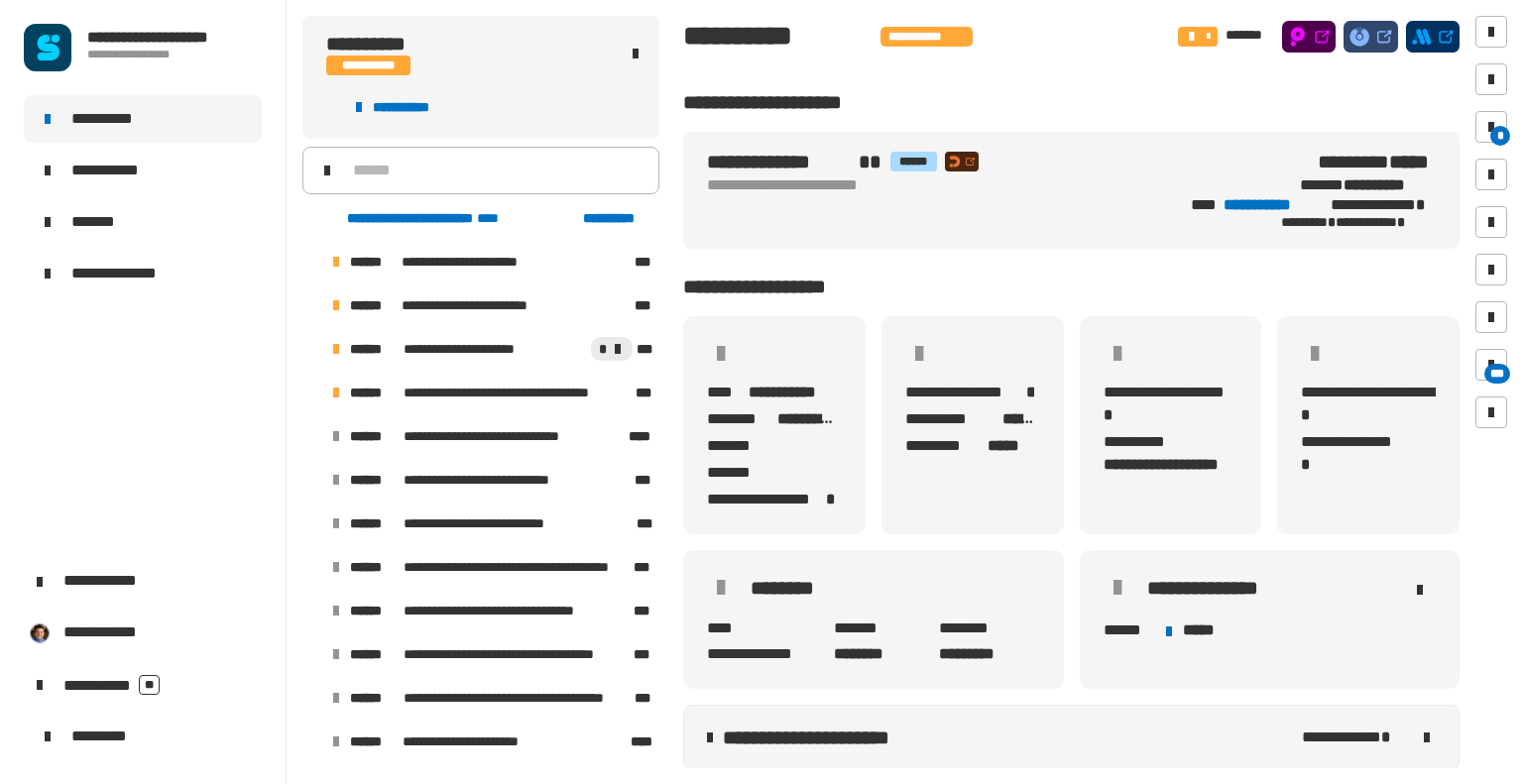 click at bounding box center [312, 392] 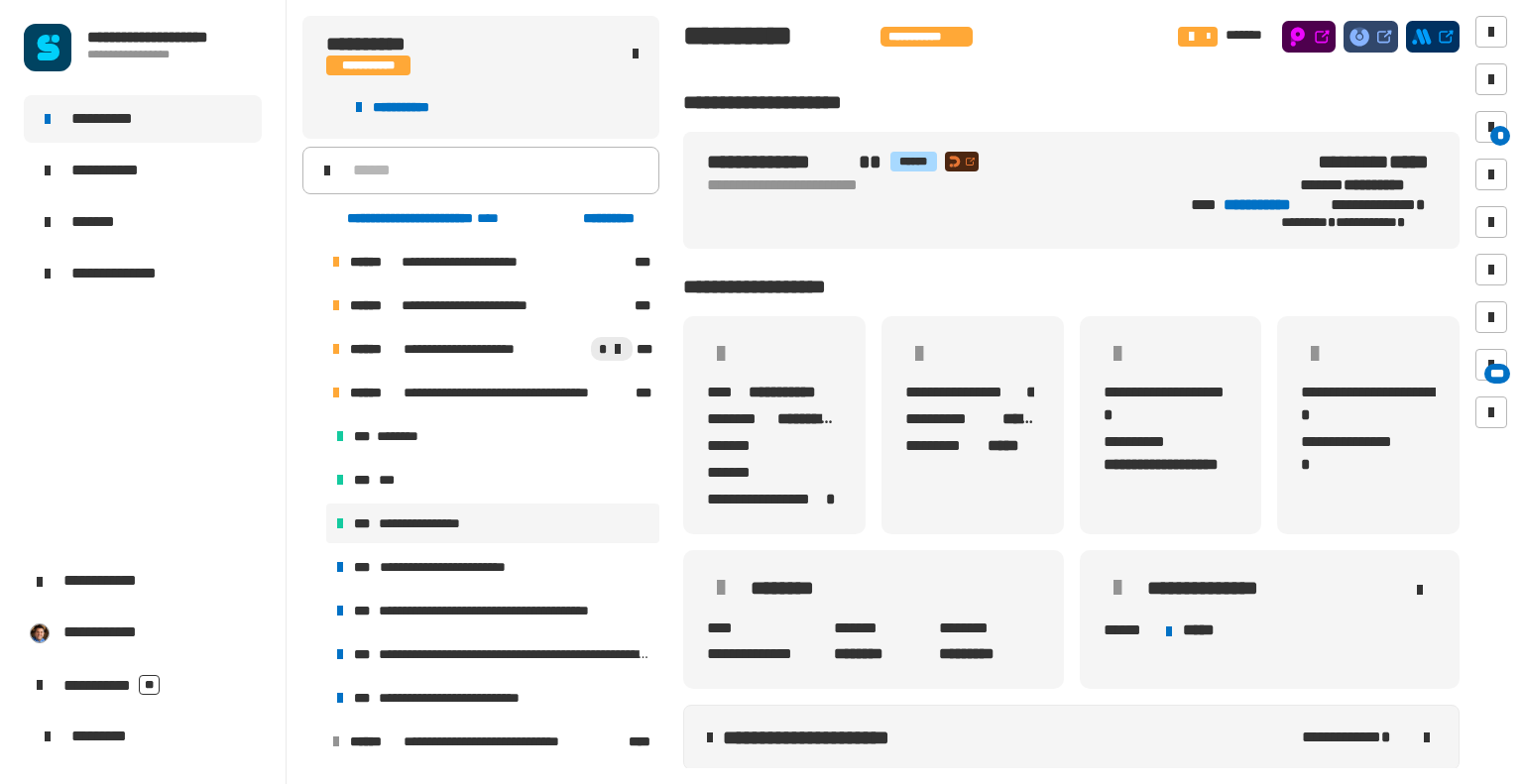 scroll, scrollTop: 0, scrollLeft: 0, axis: both 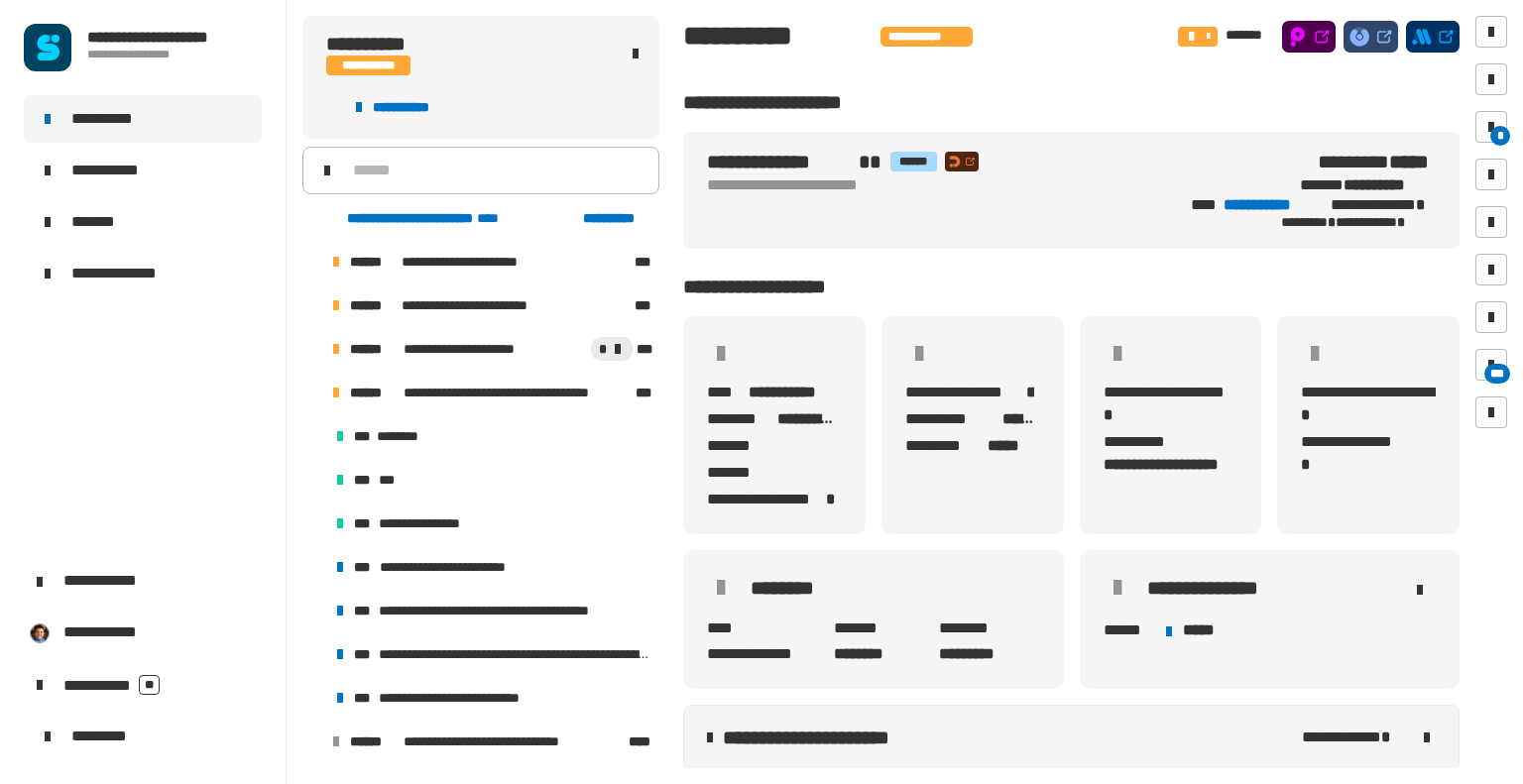 click at bounding box center (312, 392) 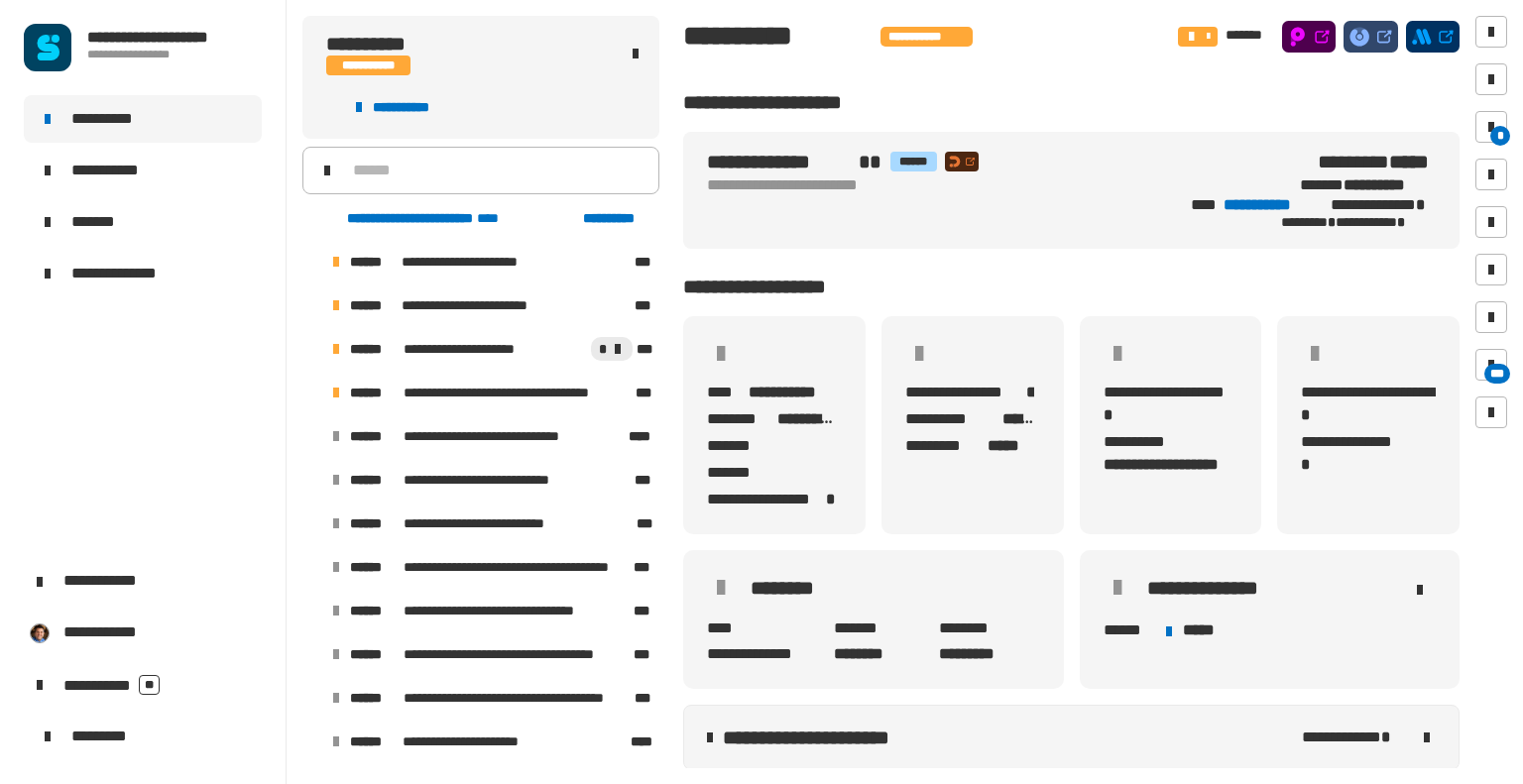click on "**********" 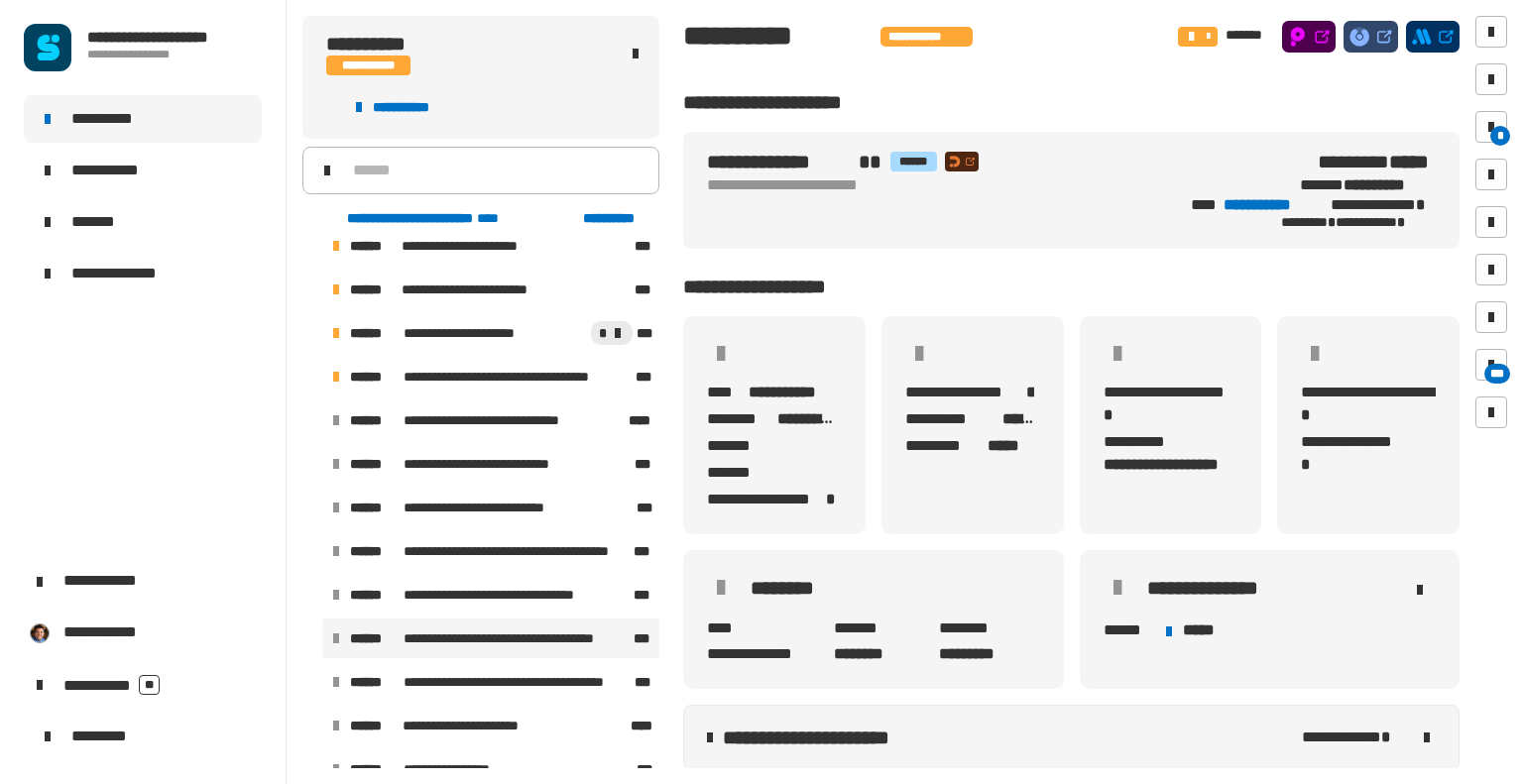 scroll, scrollTop: 0, scrollLeft: 0, axis: both 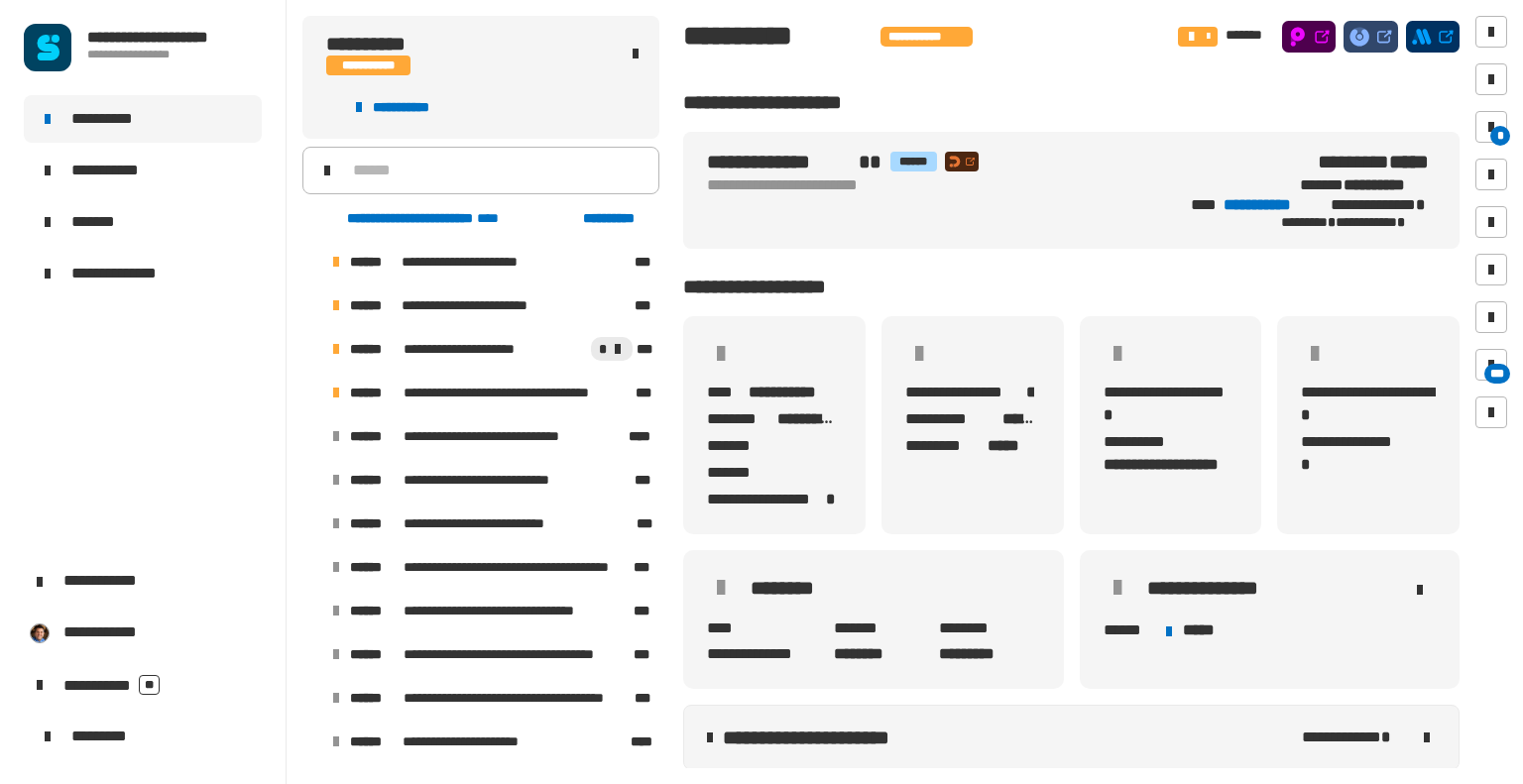 click at bounding box center (312, 392) 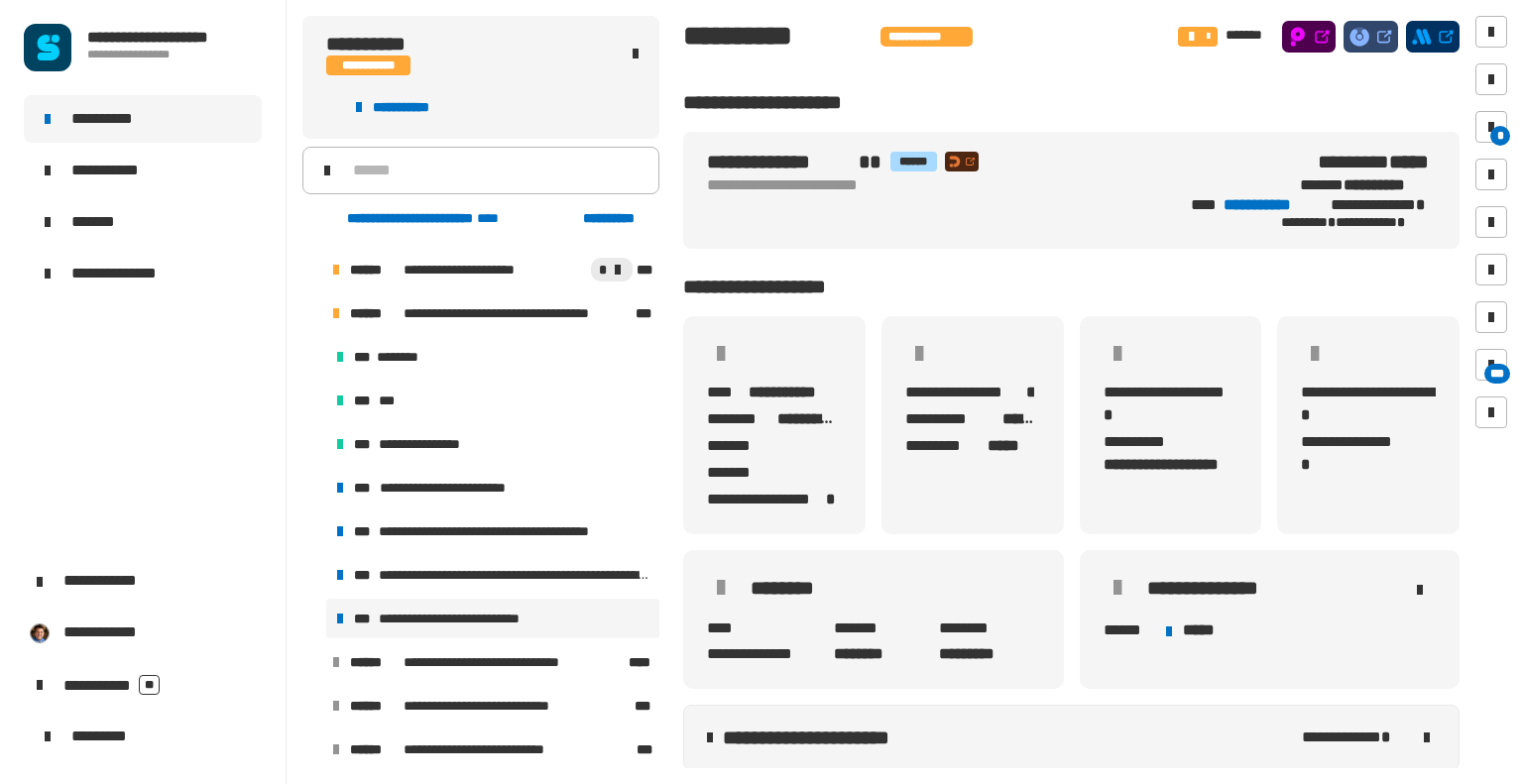 scroll, scrollTop: 0, scrollLeft: 0, axis: both 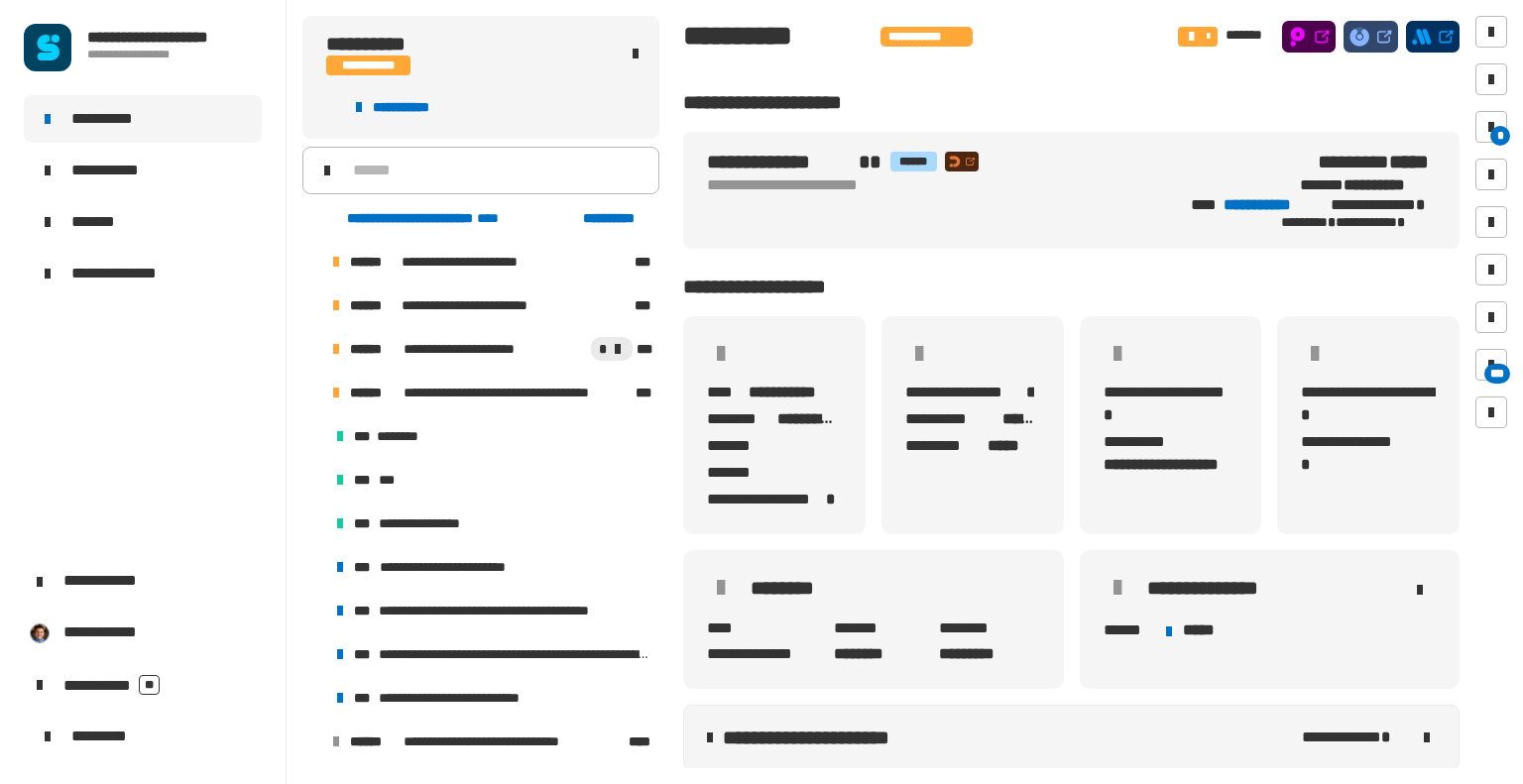 click at bounding box center [312, 392] 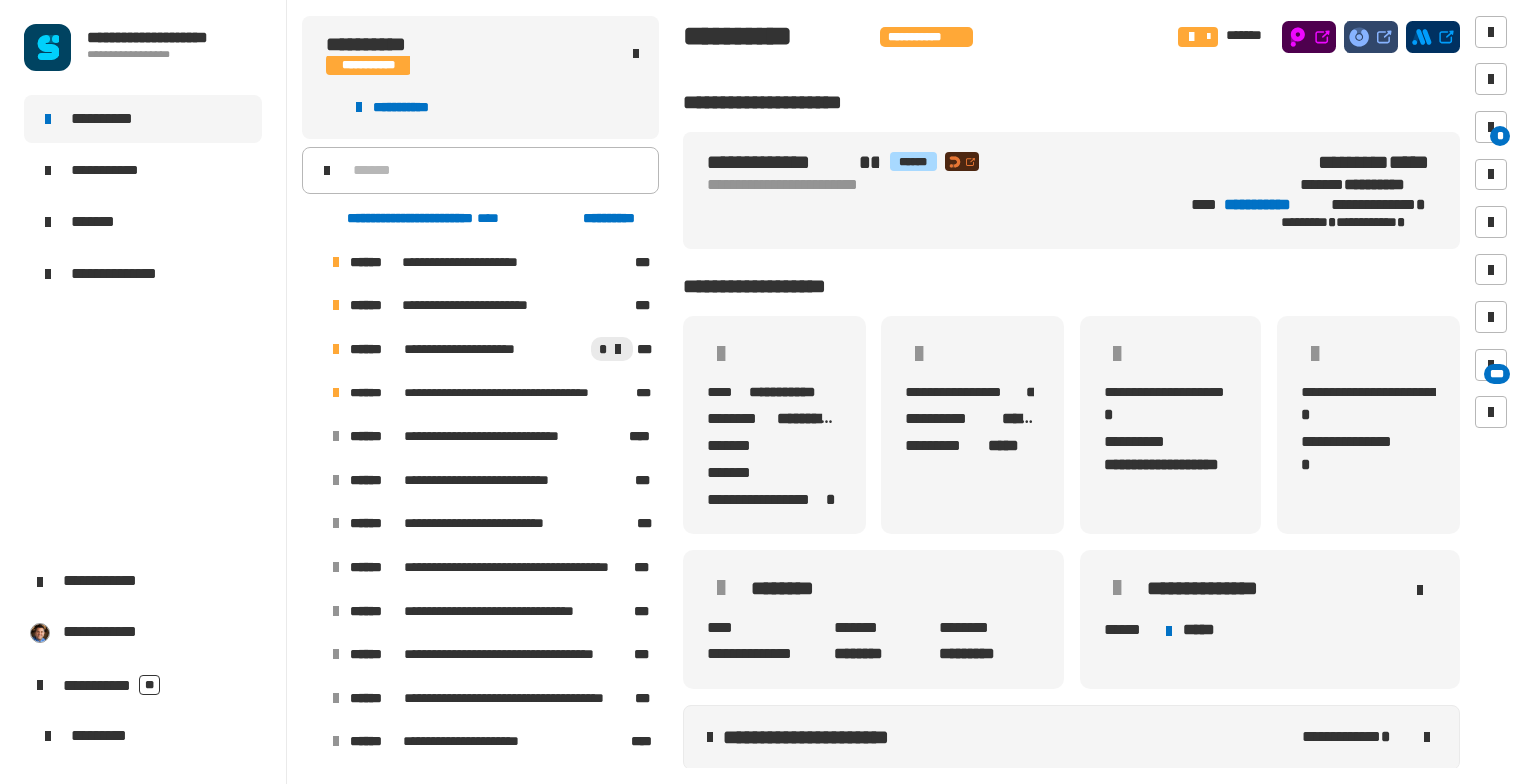 click at bounding box center (312, 392) 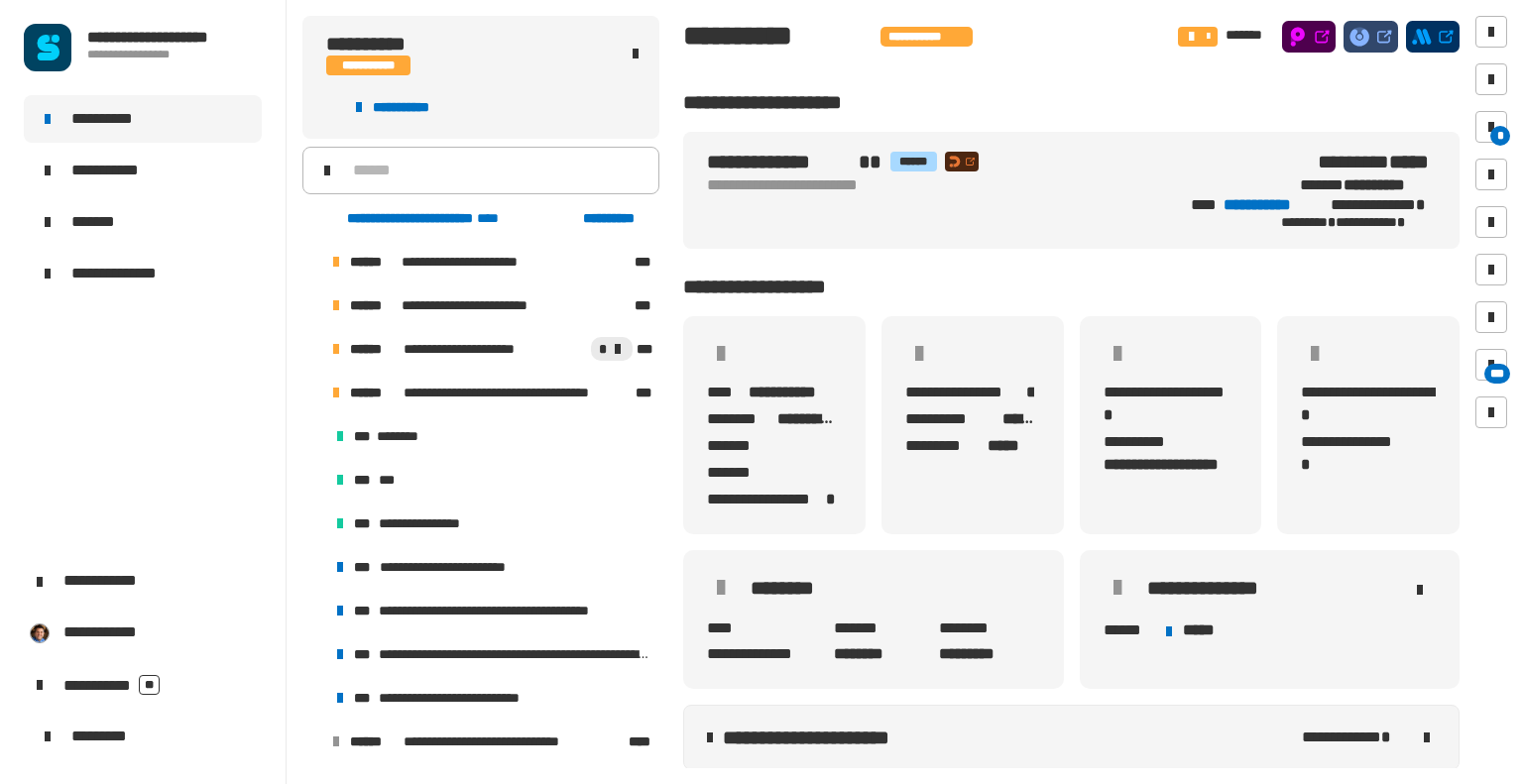 click at bounding box center [312, 349] 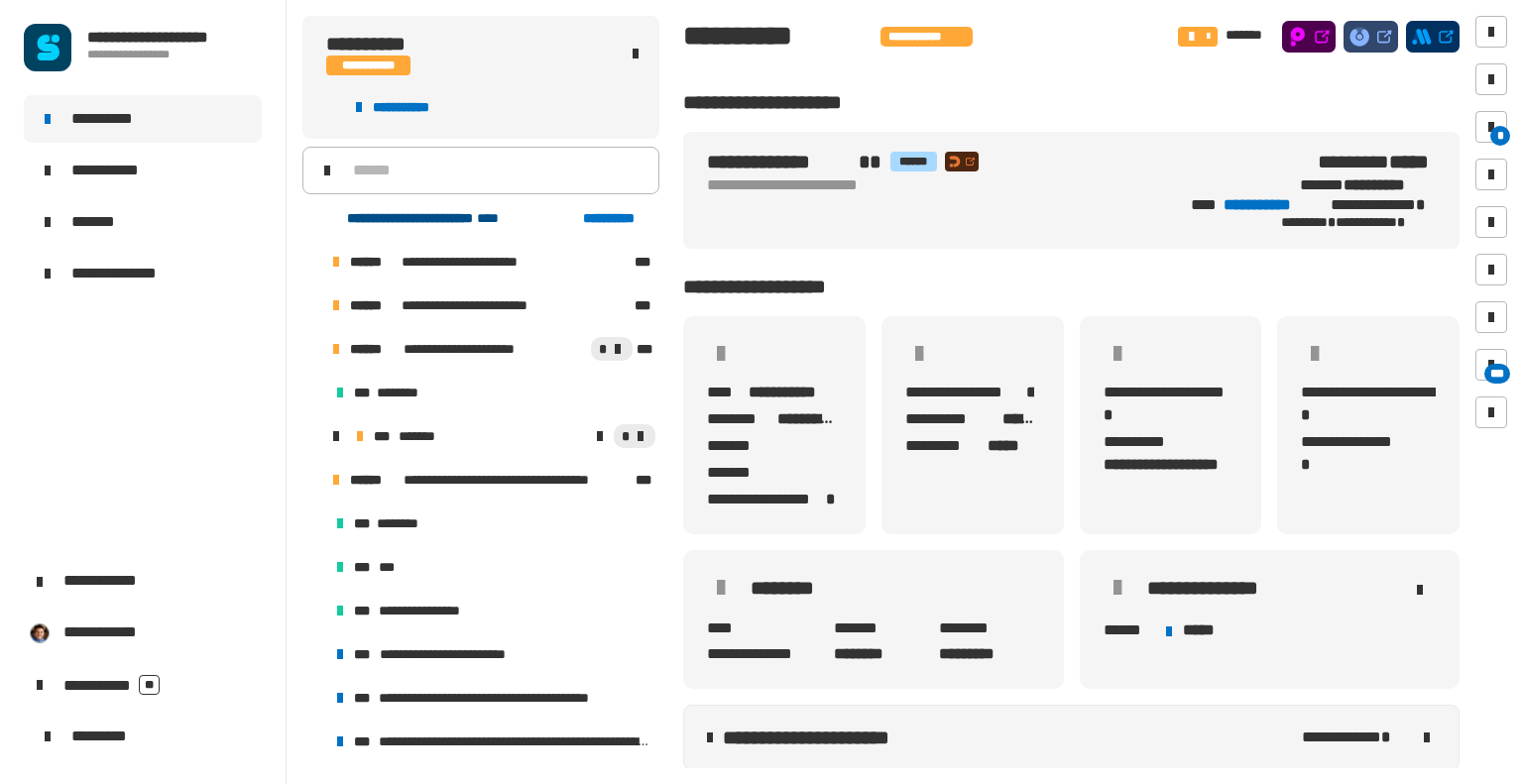 click on "**********" 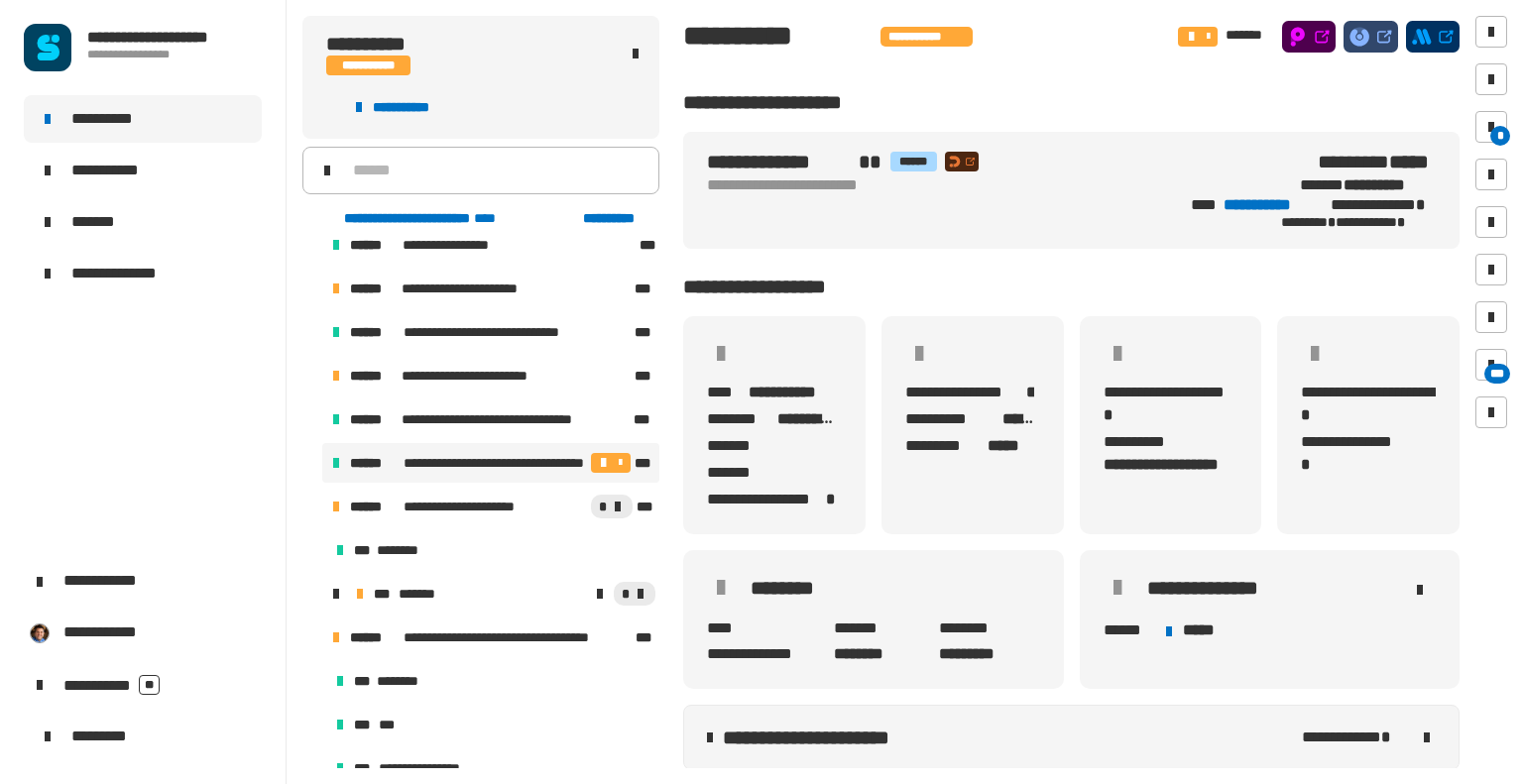 scroll, scrollTop: 1980, scrollLeft: 0, axis: vertical 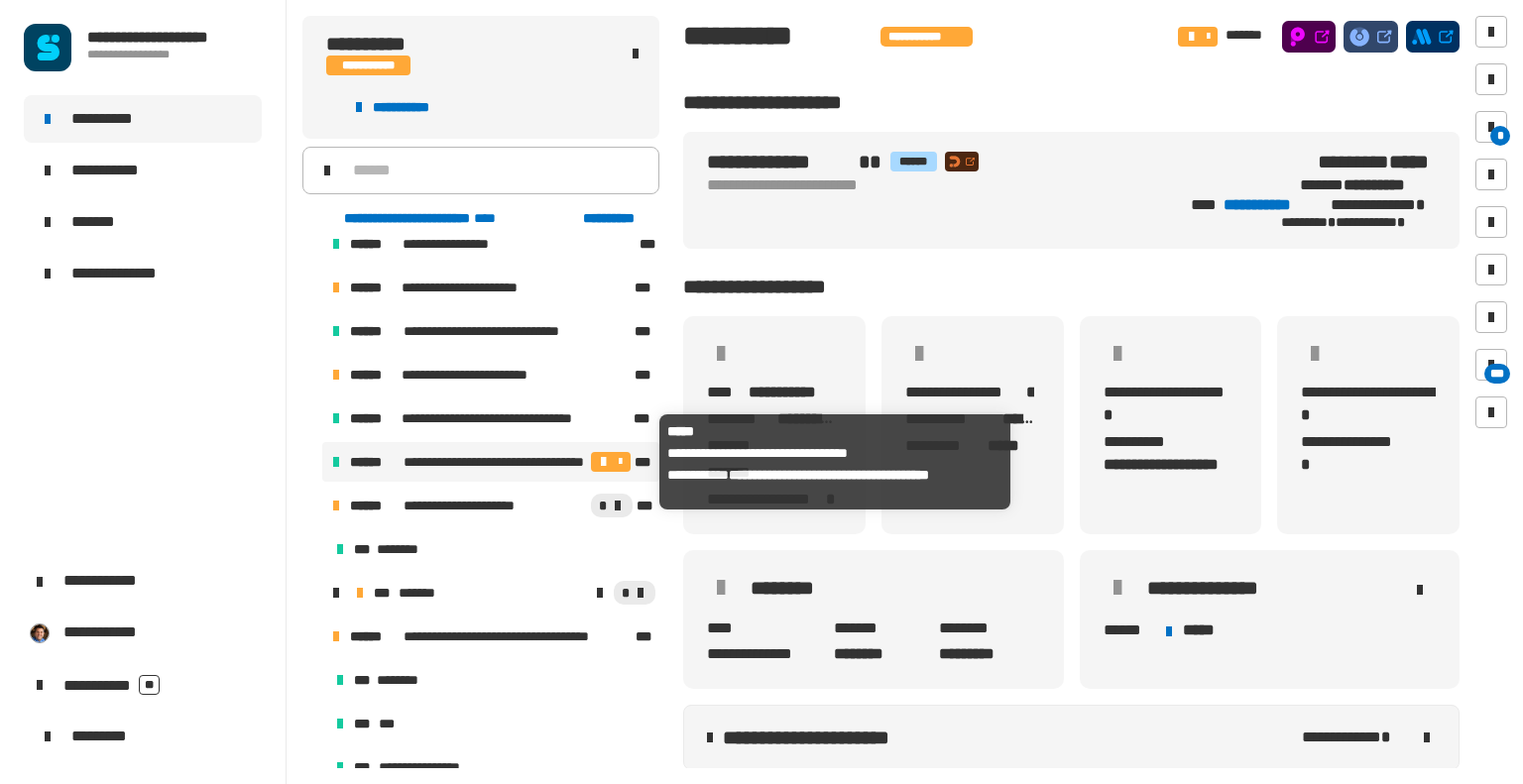 click on "**********" at bounding box center [495, 462] 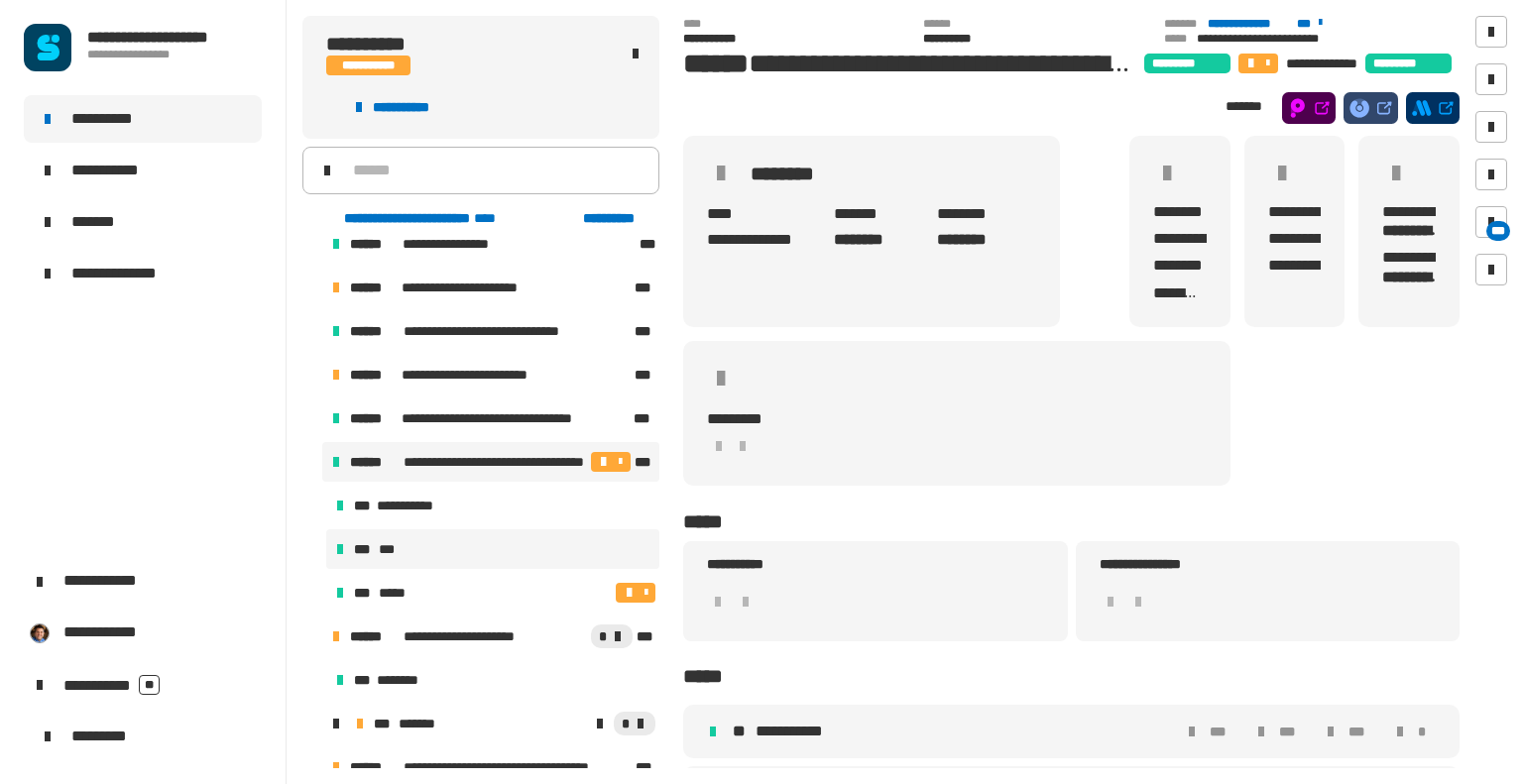 click on "***" at bounding box center (364, 549) 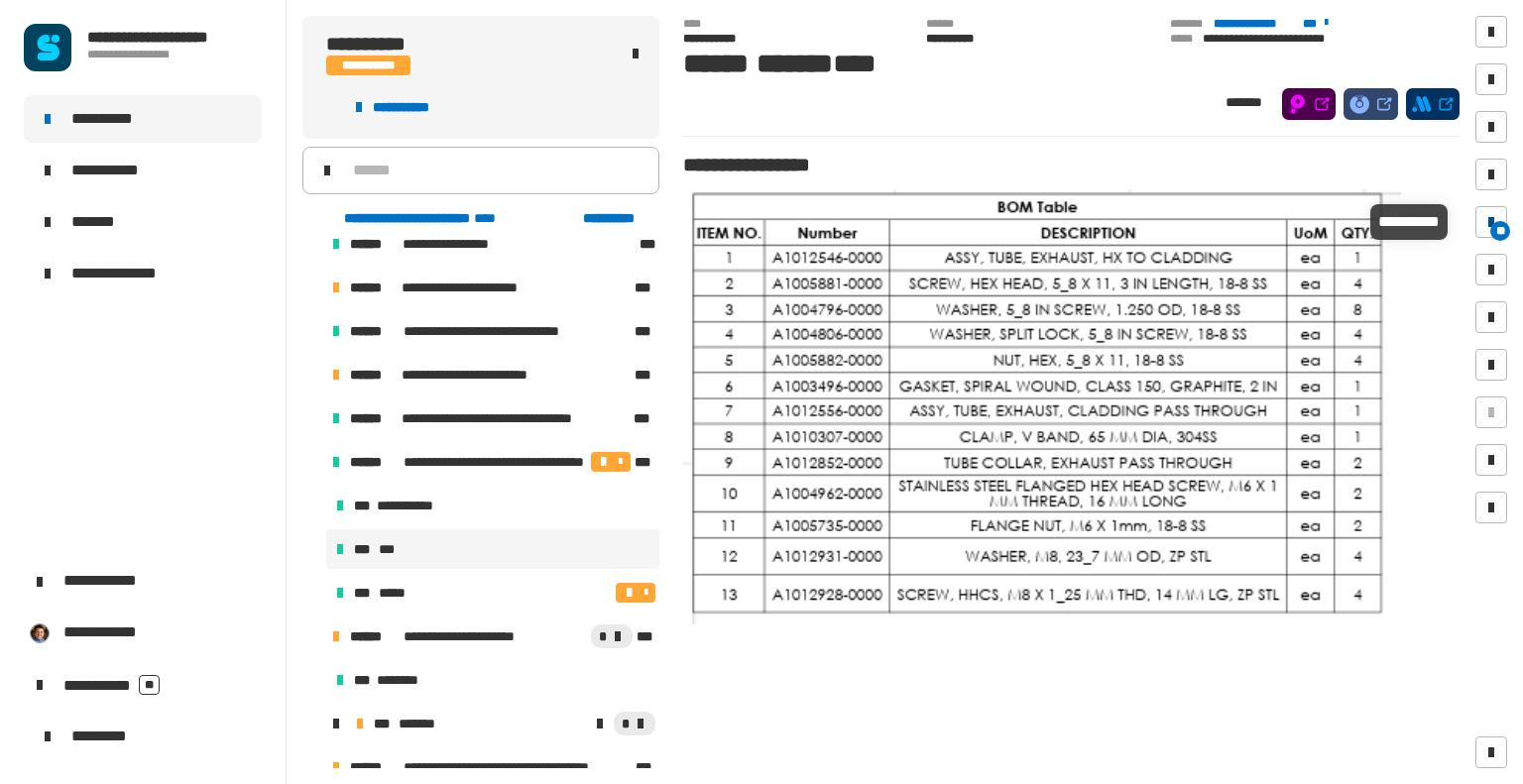 click at bounding box center [1491, 222] 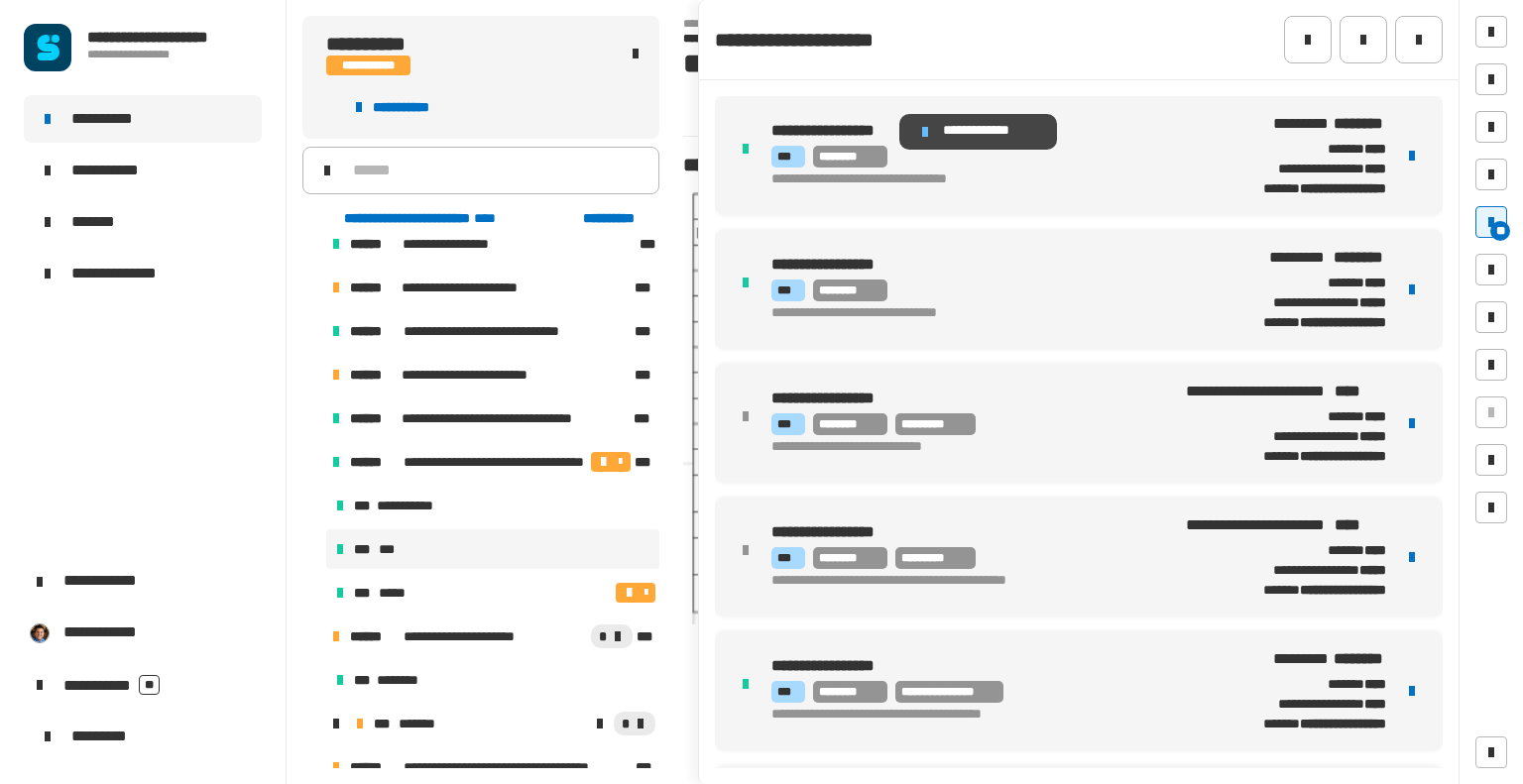 click at bounding box center (925, 132) 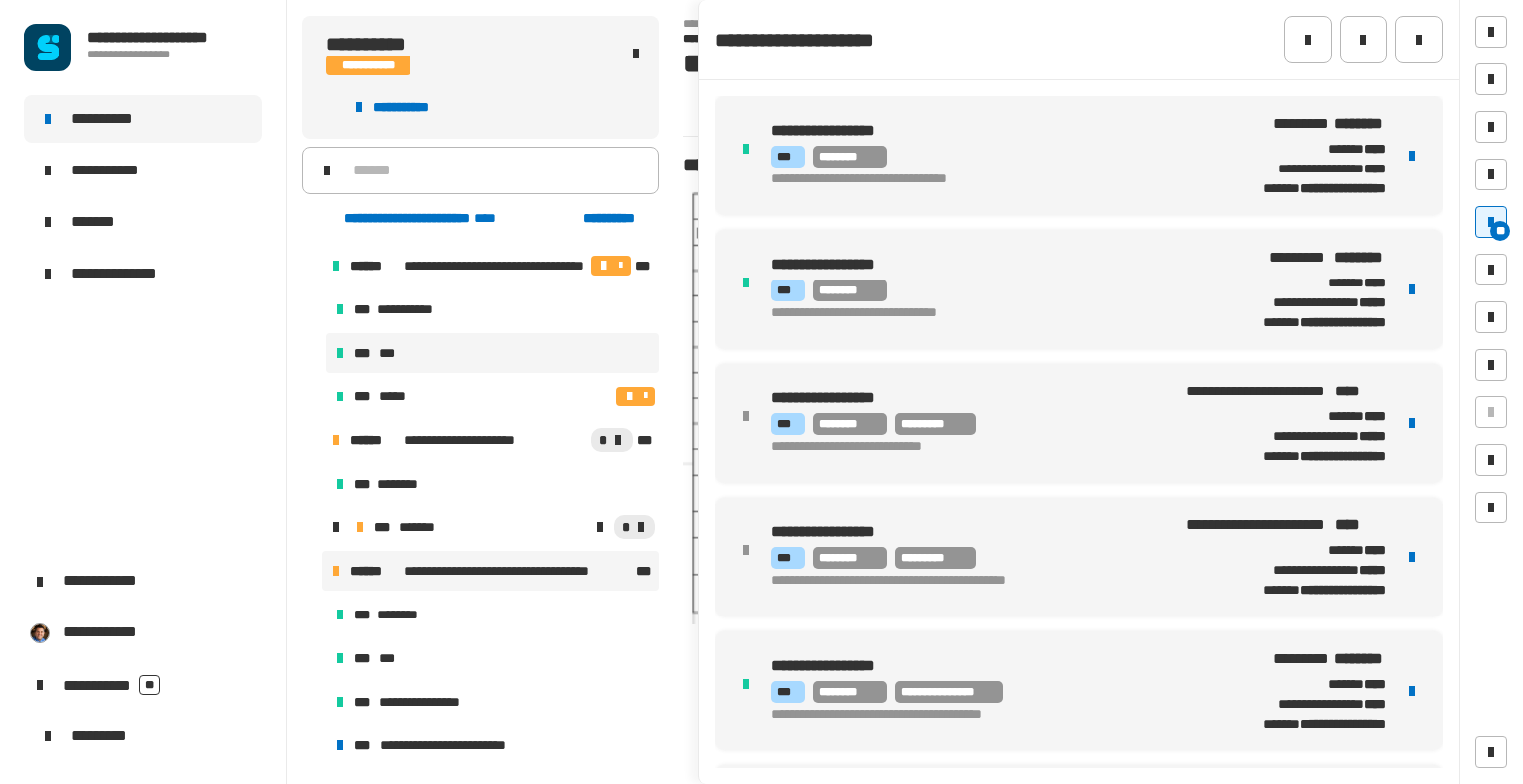 scroll, scrollTop: 2178, scrollLeft: 0, axis: vertical 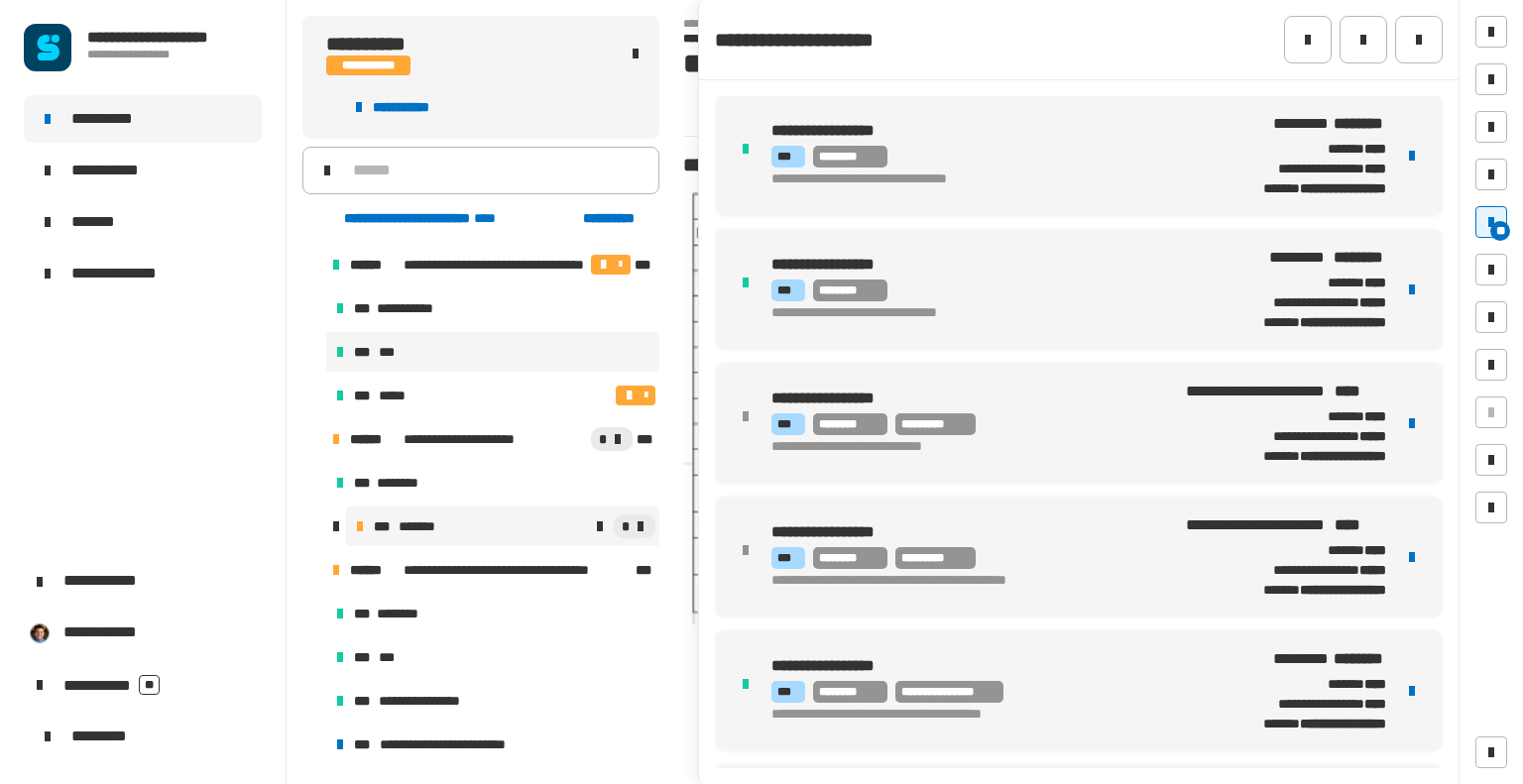 click on "*******" at bounding box center [421, 526] 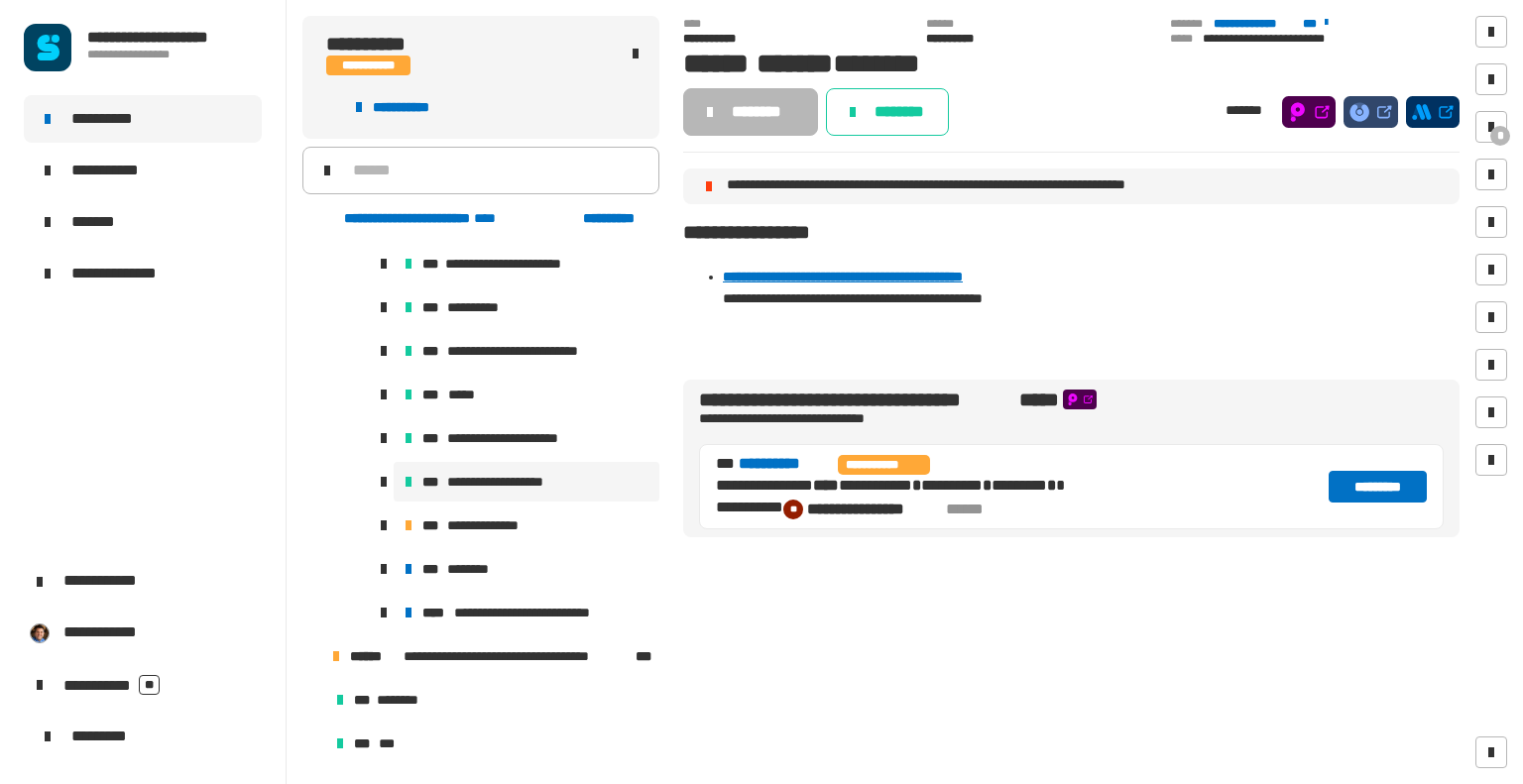 scroll, scrollTop: 2572, scrollLeft: 0, axis: vertical 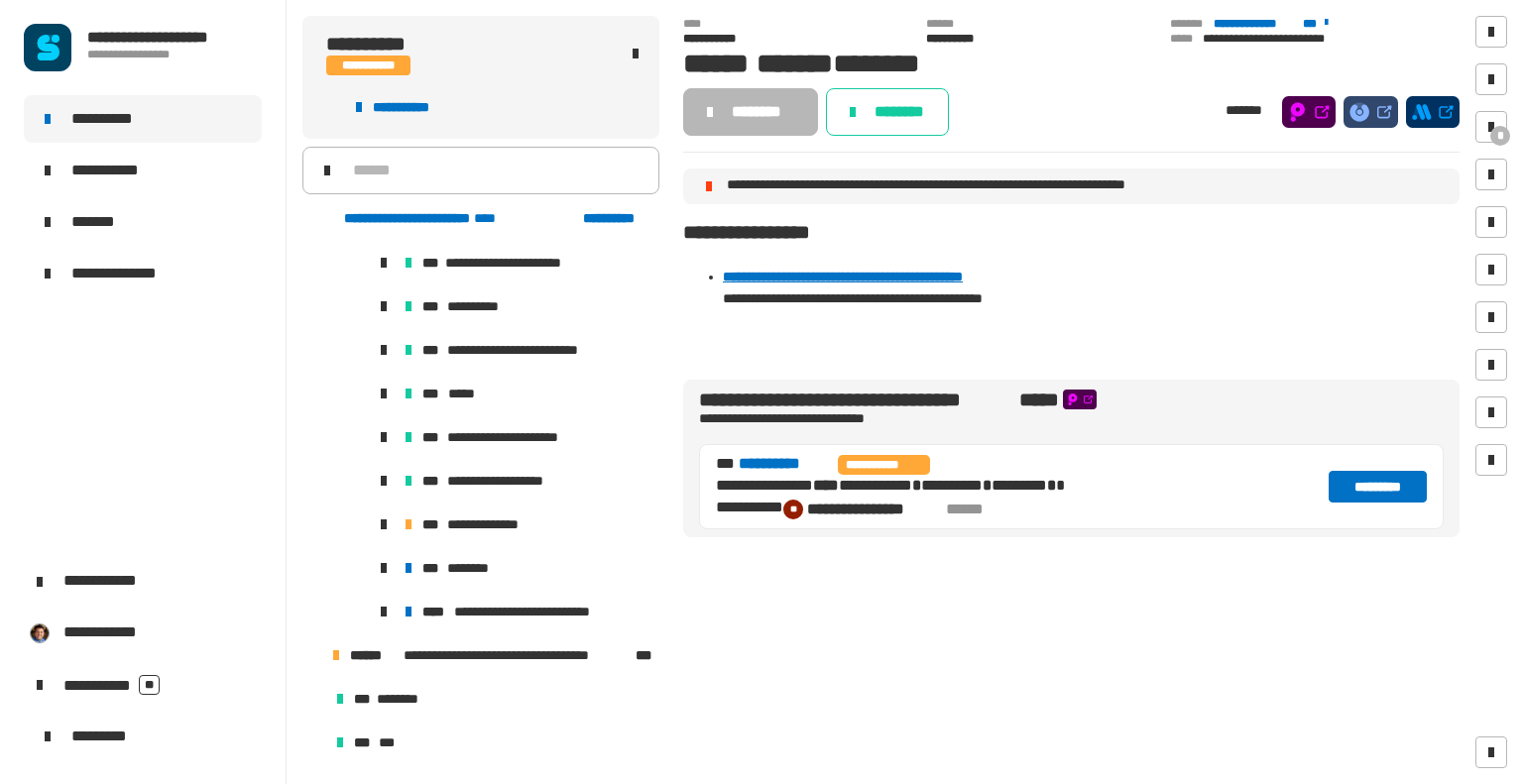 click at bounding box center (384, 524) 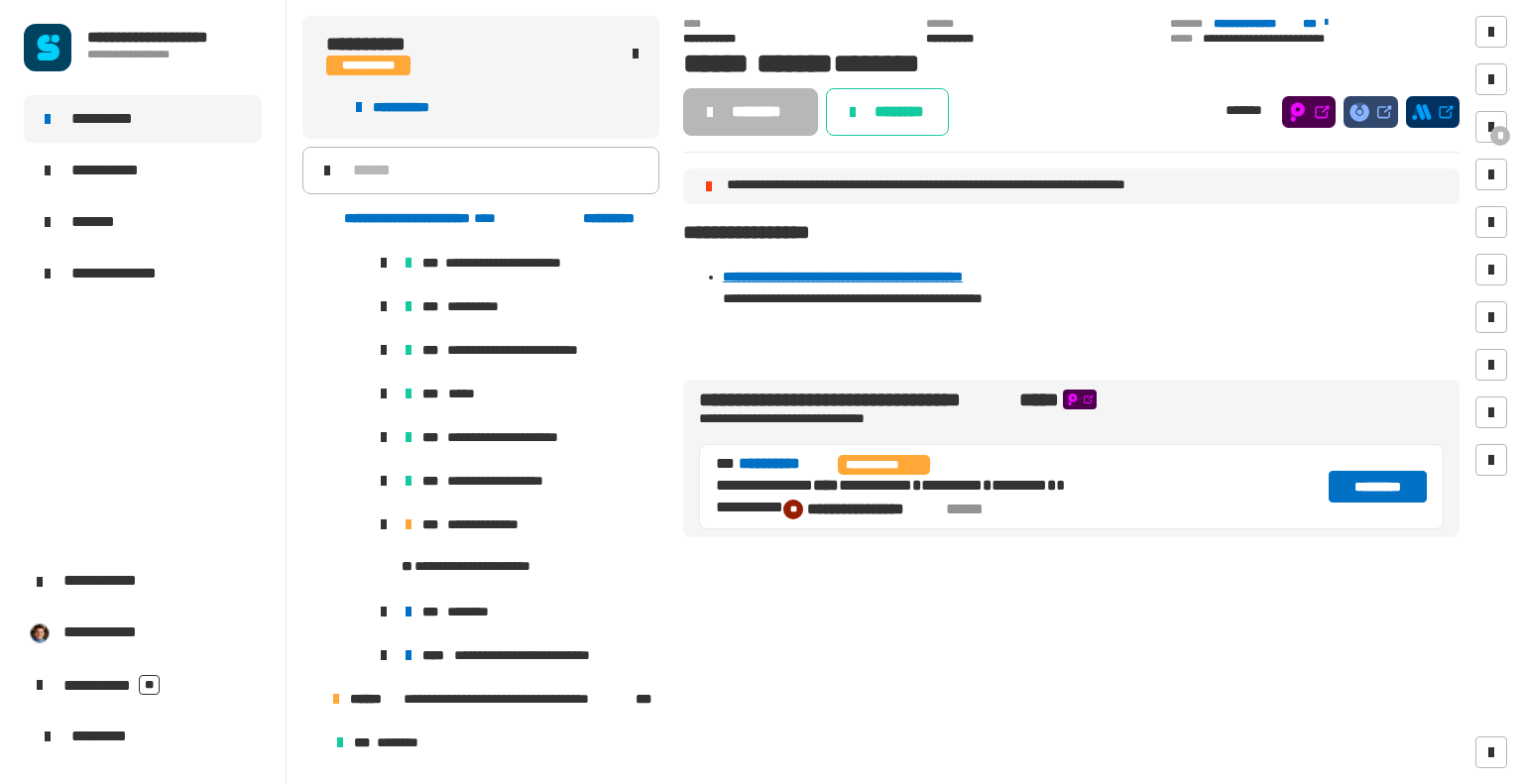 click at bounding box center (384, 524) 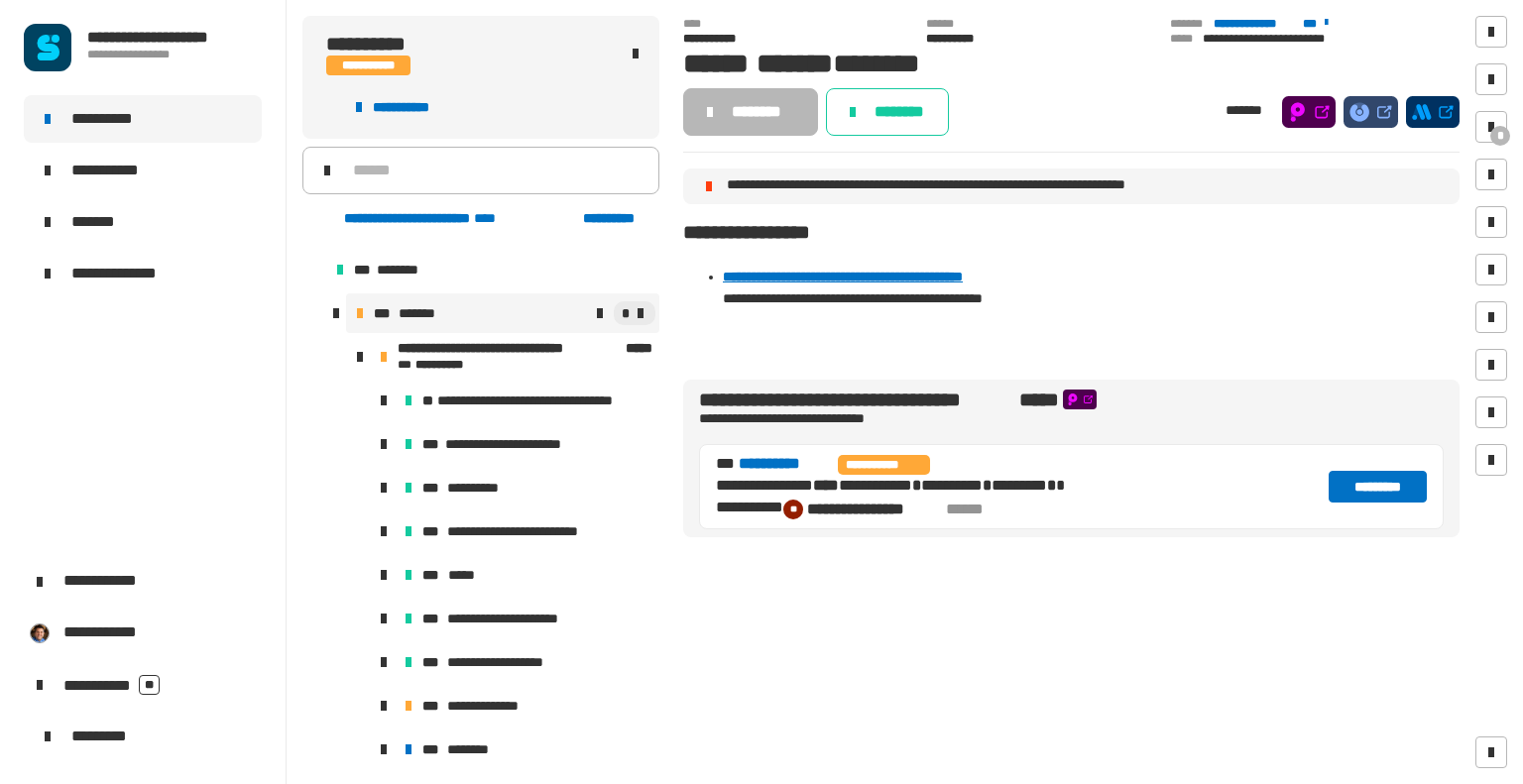 scroll, scrollTop: 2382, scrollLeft: 0, axis: vertical 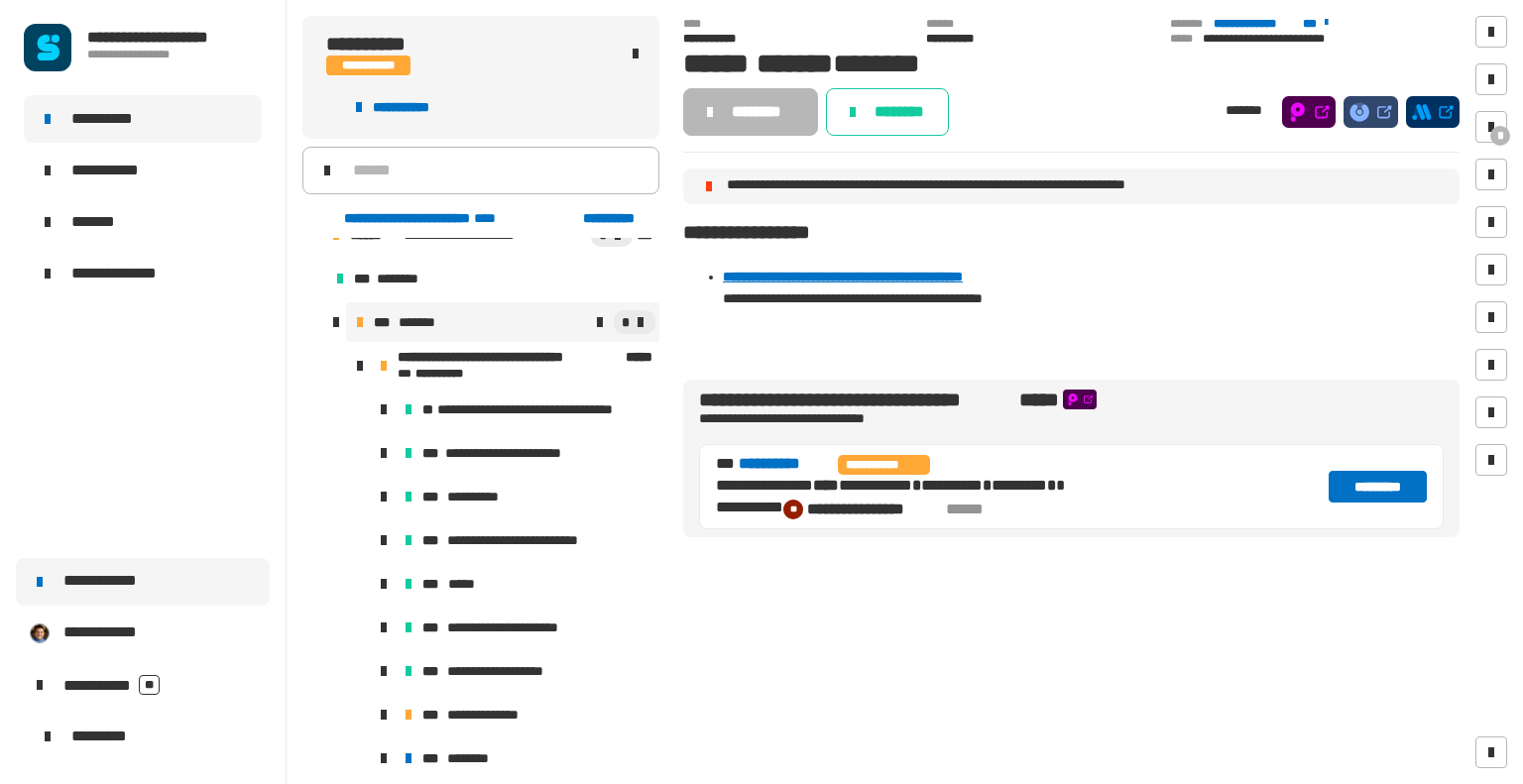 click 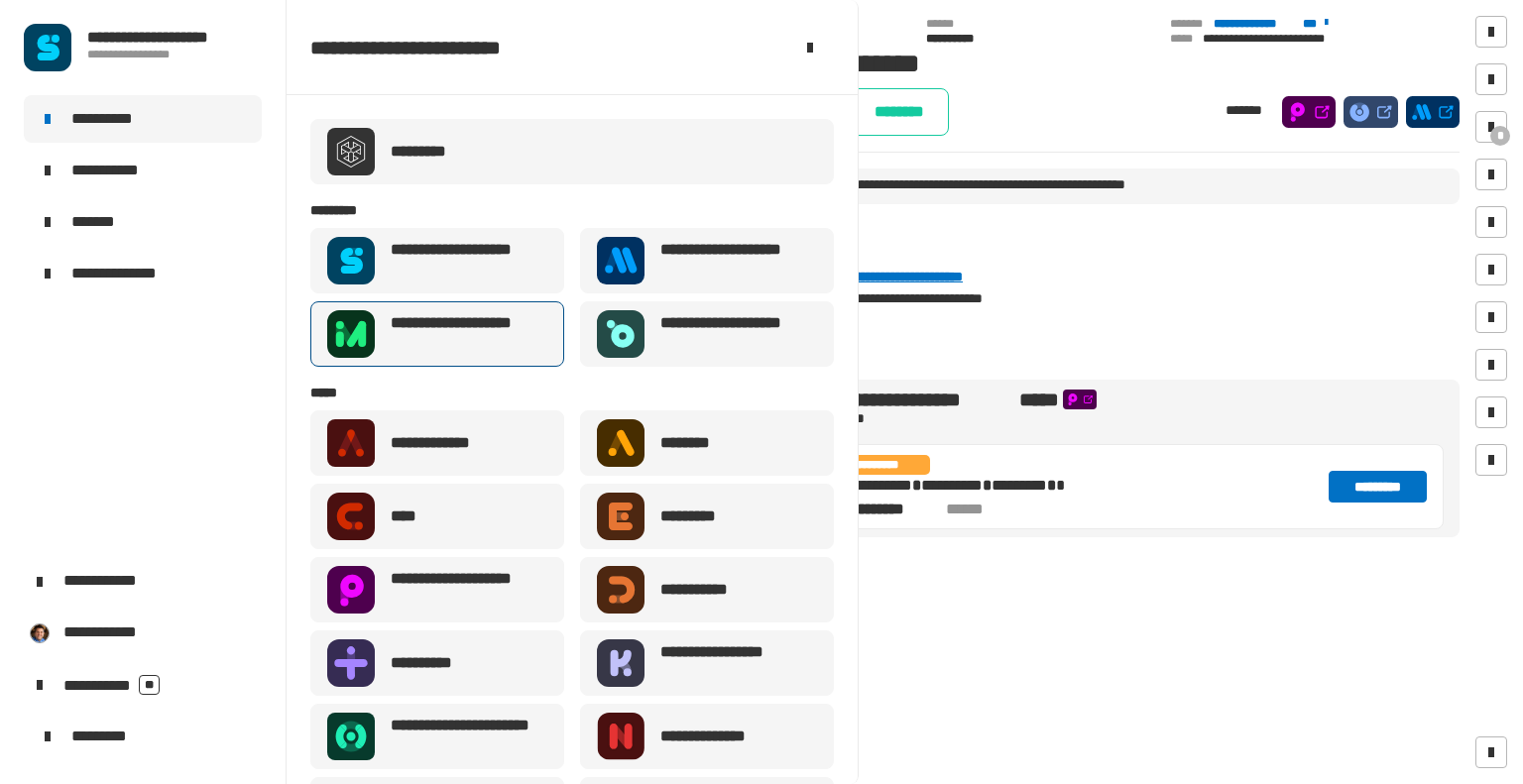 click on "**********" at bounding box center (463, 334) 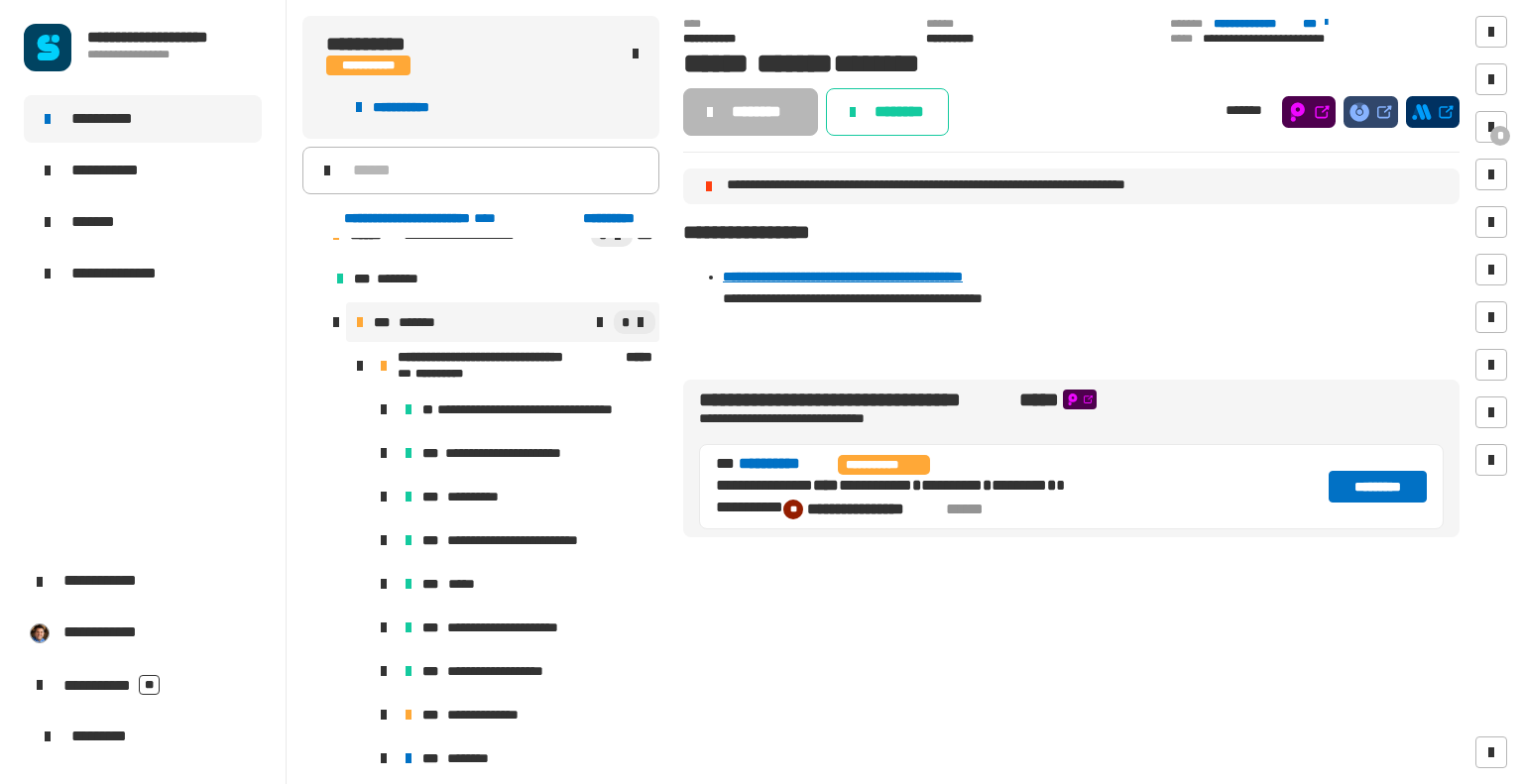click on "**********" 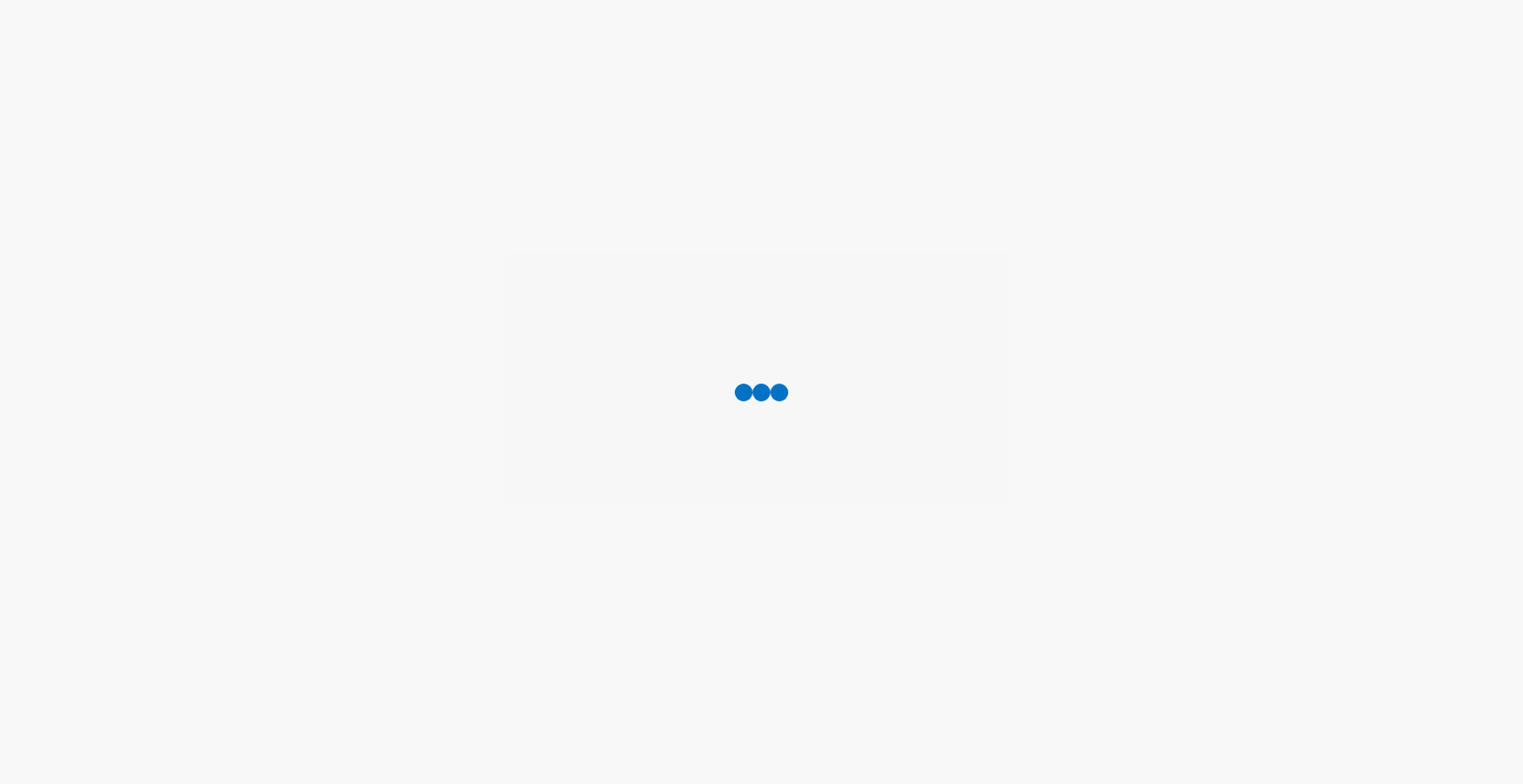 scroll, scrollTop: 0, scrollLeft: 0, axis: both 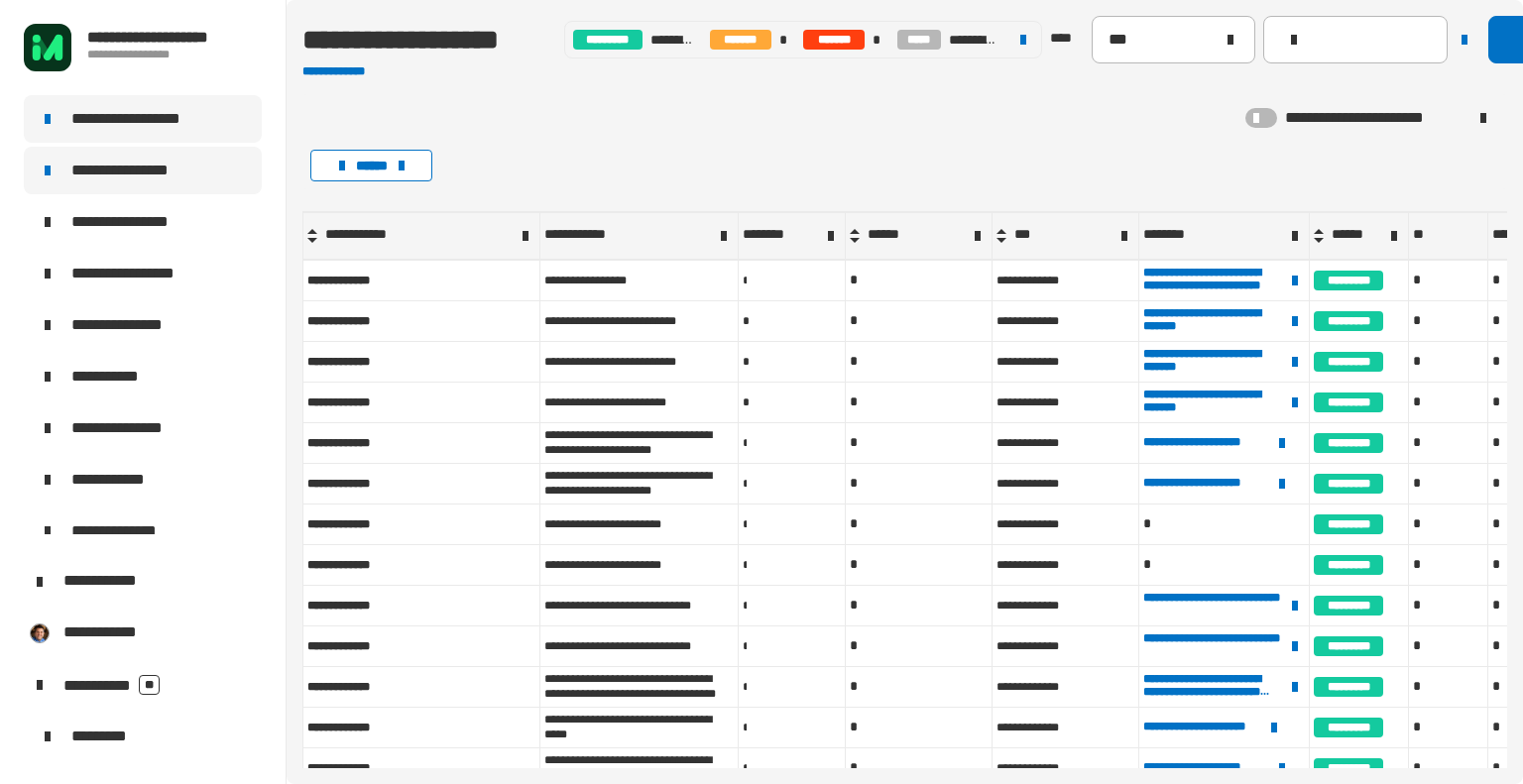 click on "**********" 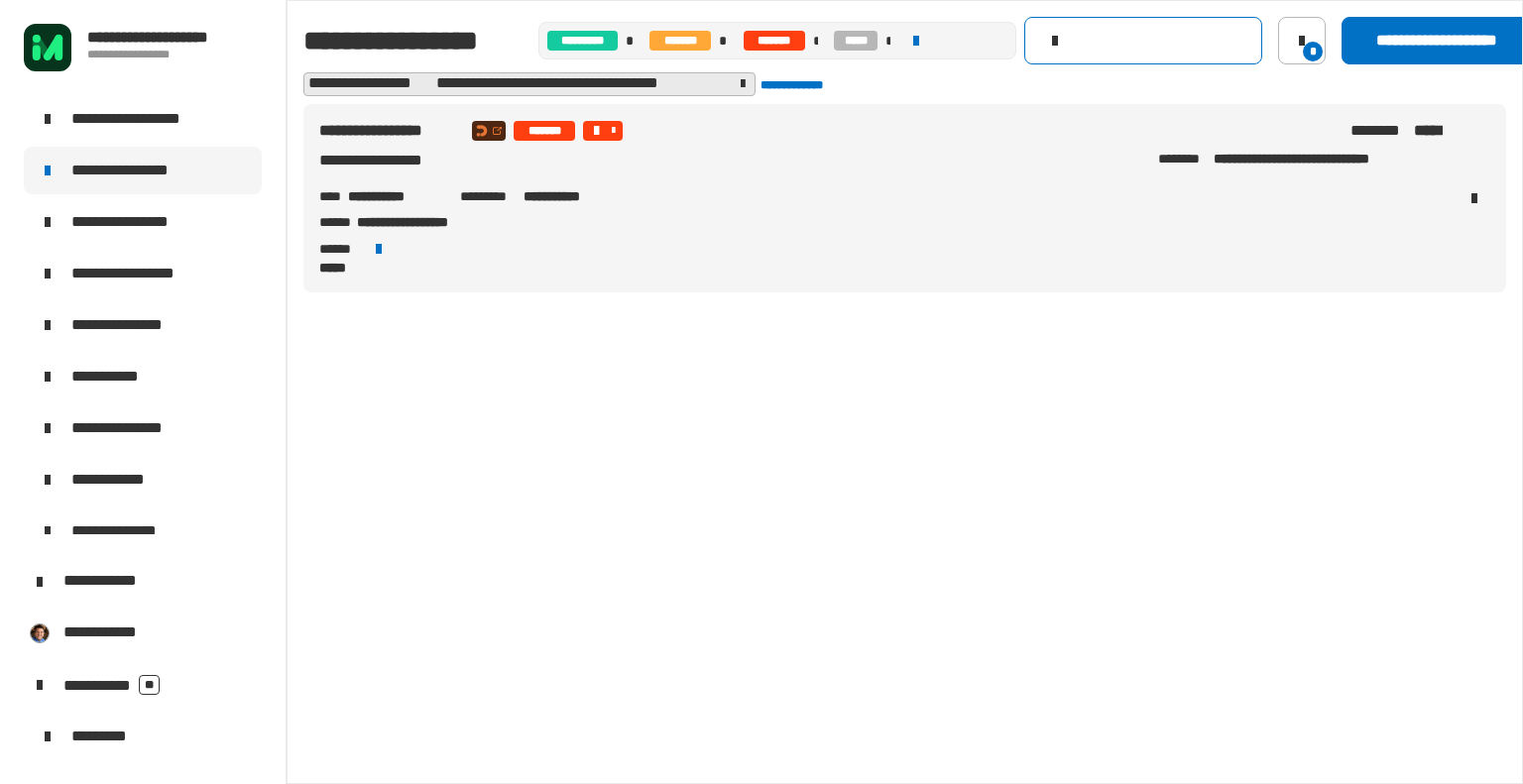 click 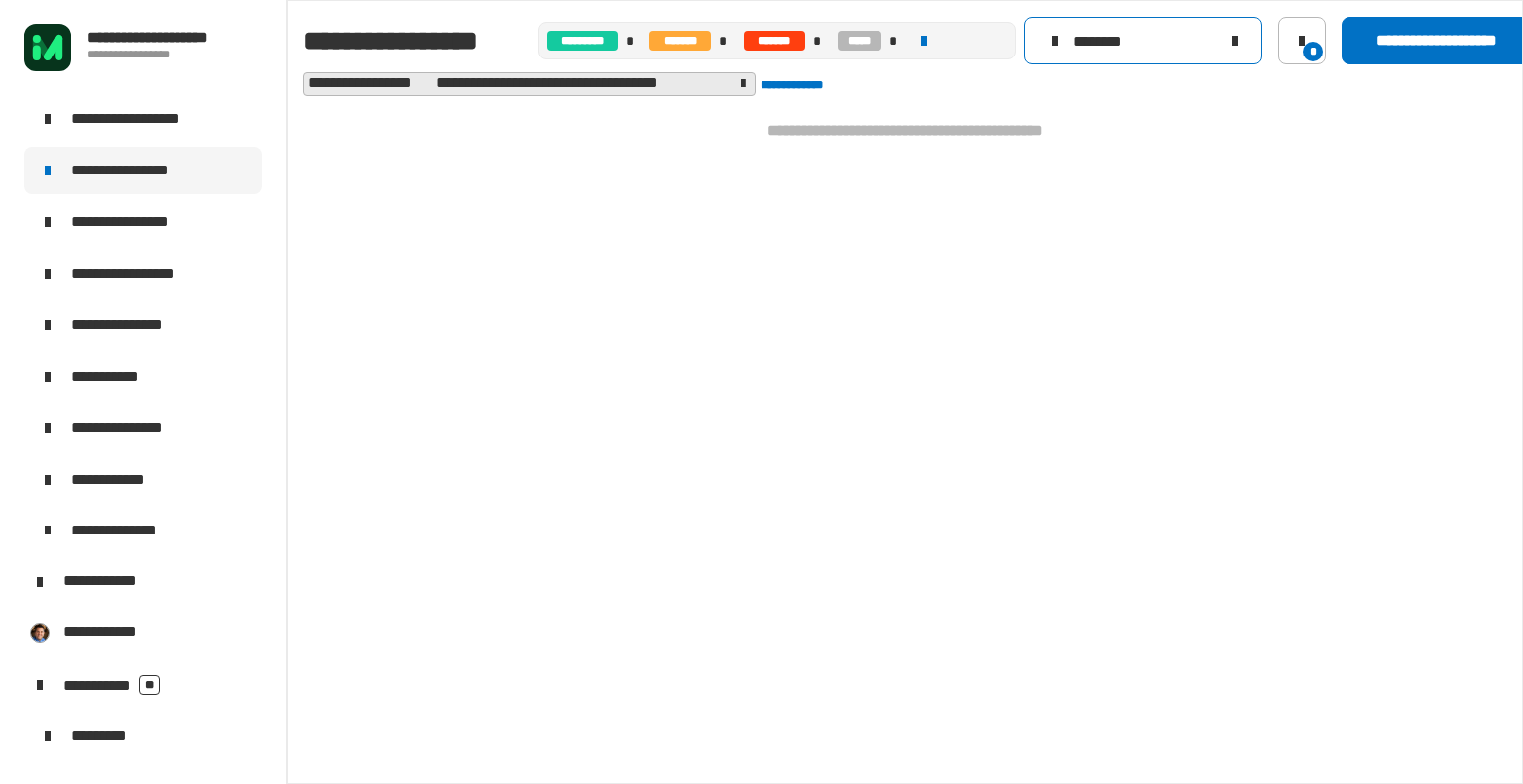 type on "********" 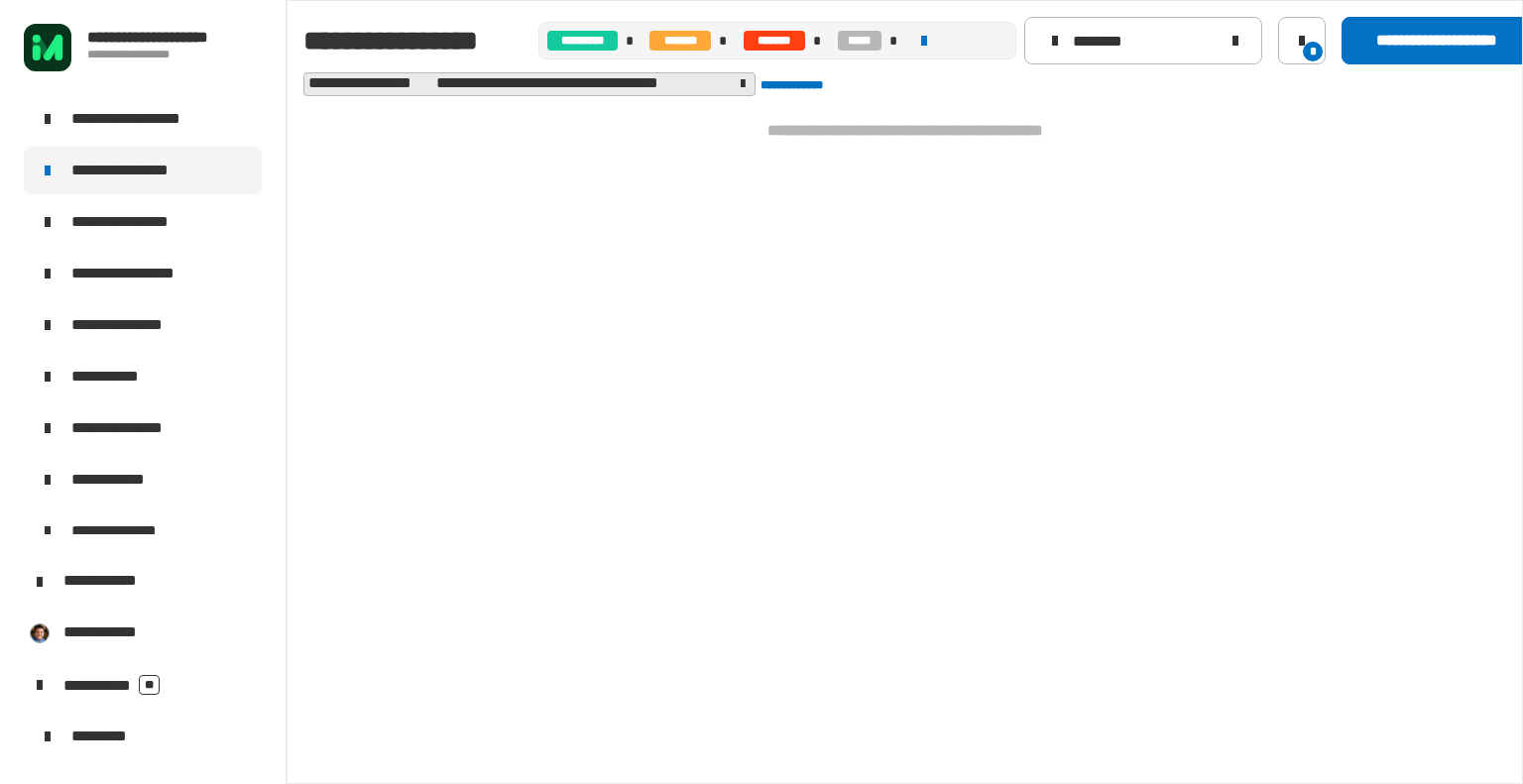 click 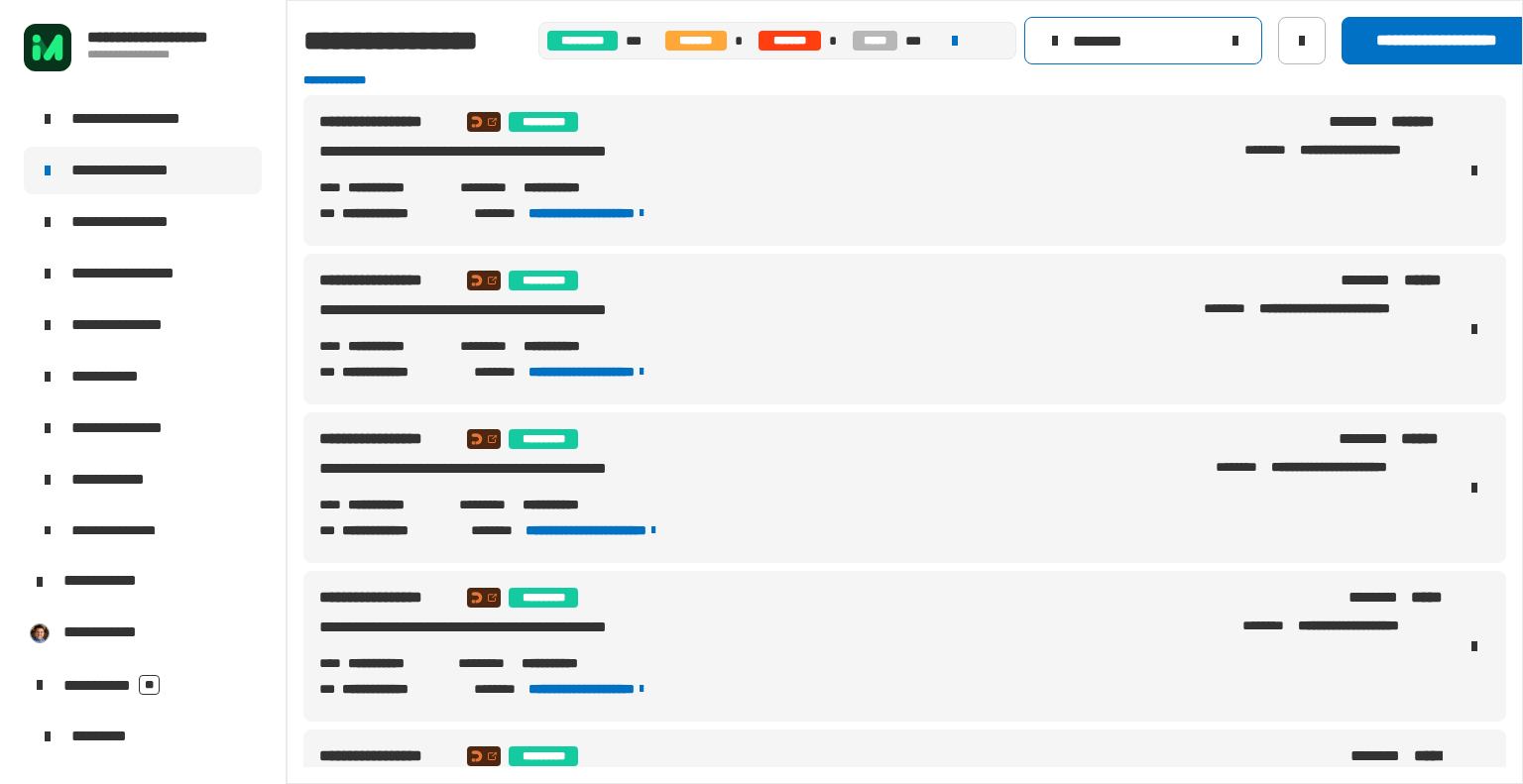 click on "********" 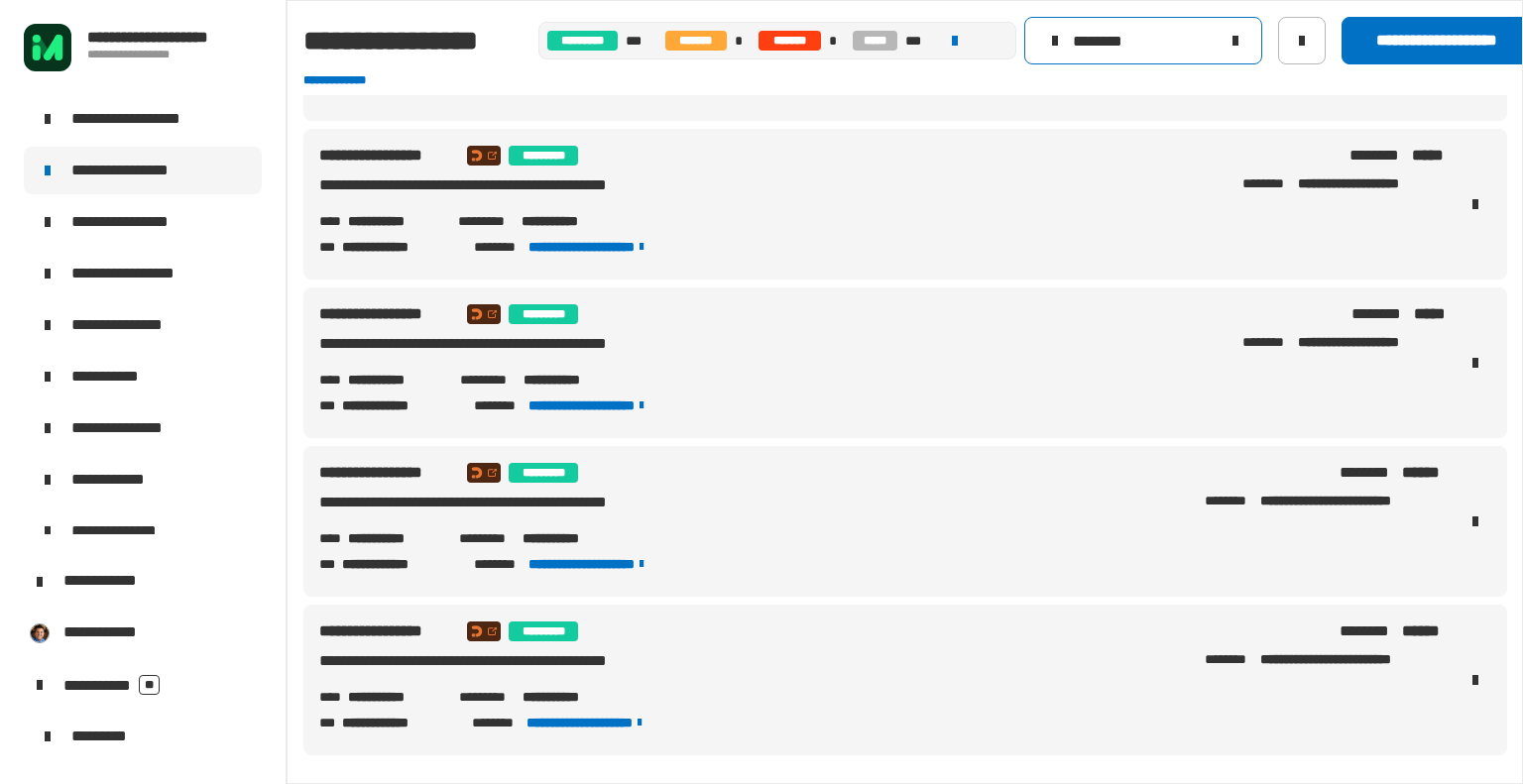 scroll, scrollTop: 448, scrollLeft: 0, axis: vertical 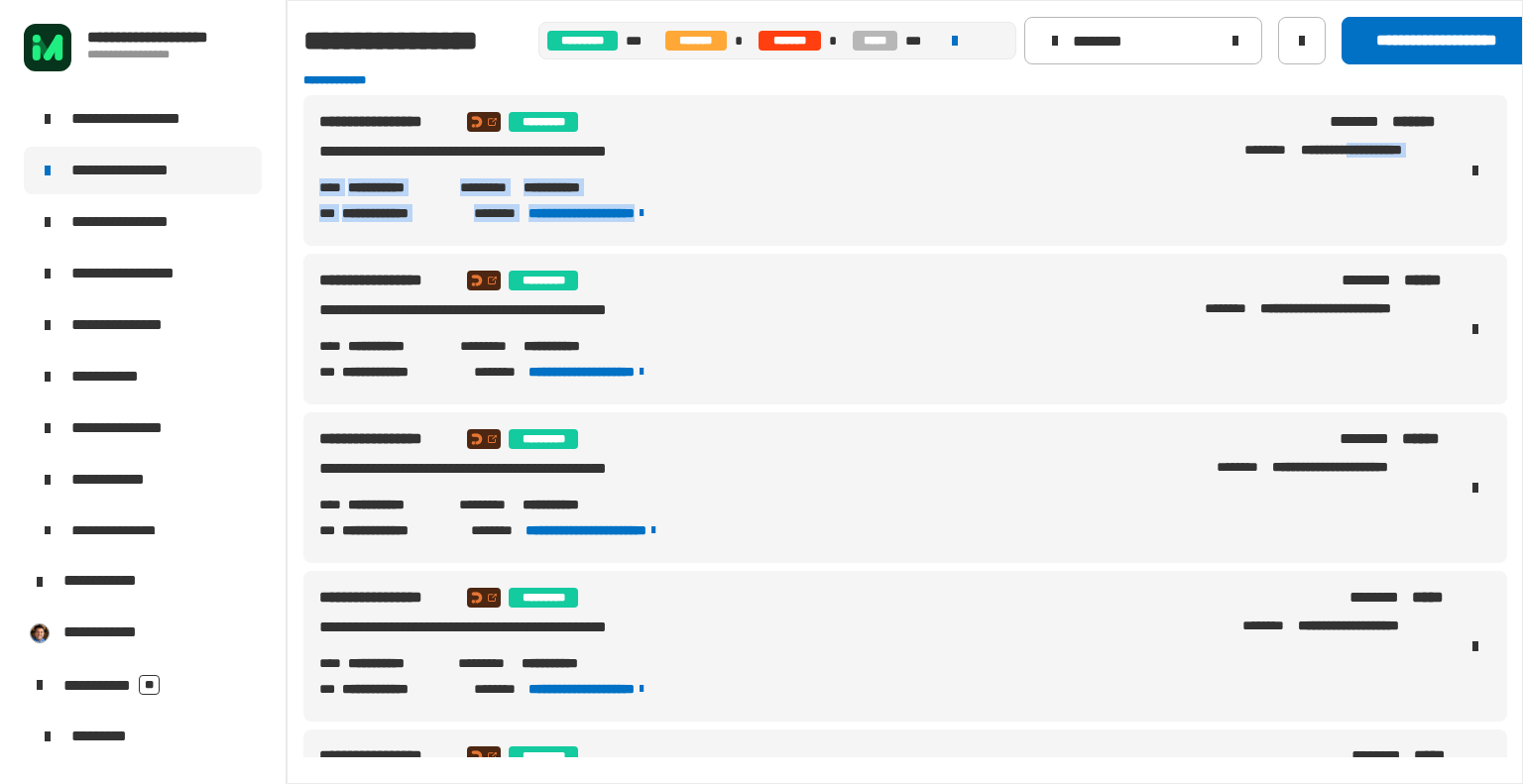drag, startPoint x: 1436, startPoint y: 154, endPoint x: 1345, endPoint y: 151, distance: 91.0494 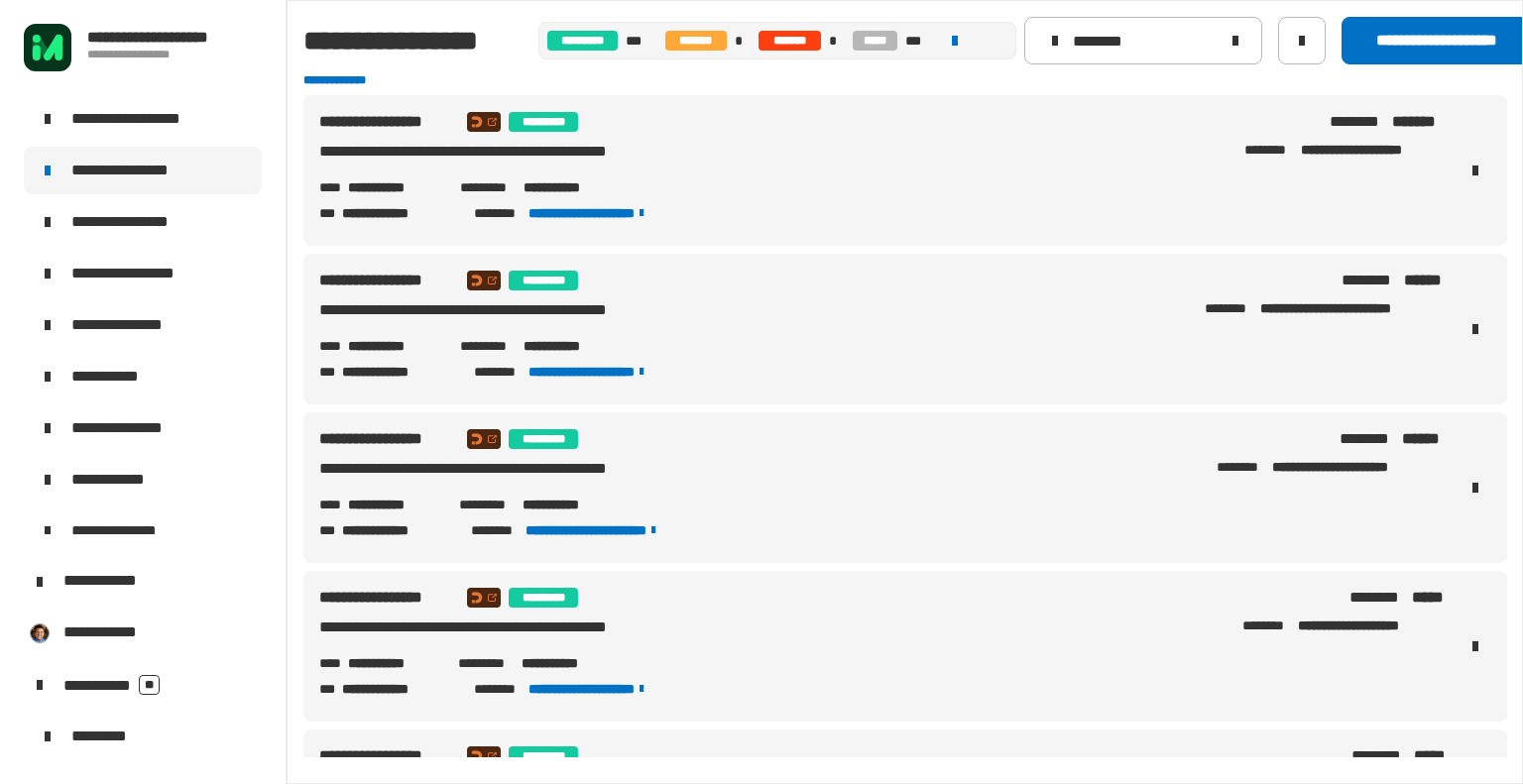 click on "**********" at bounding box center (881, 156) 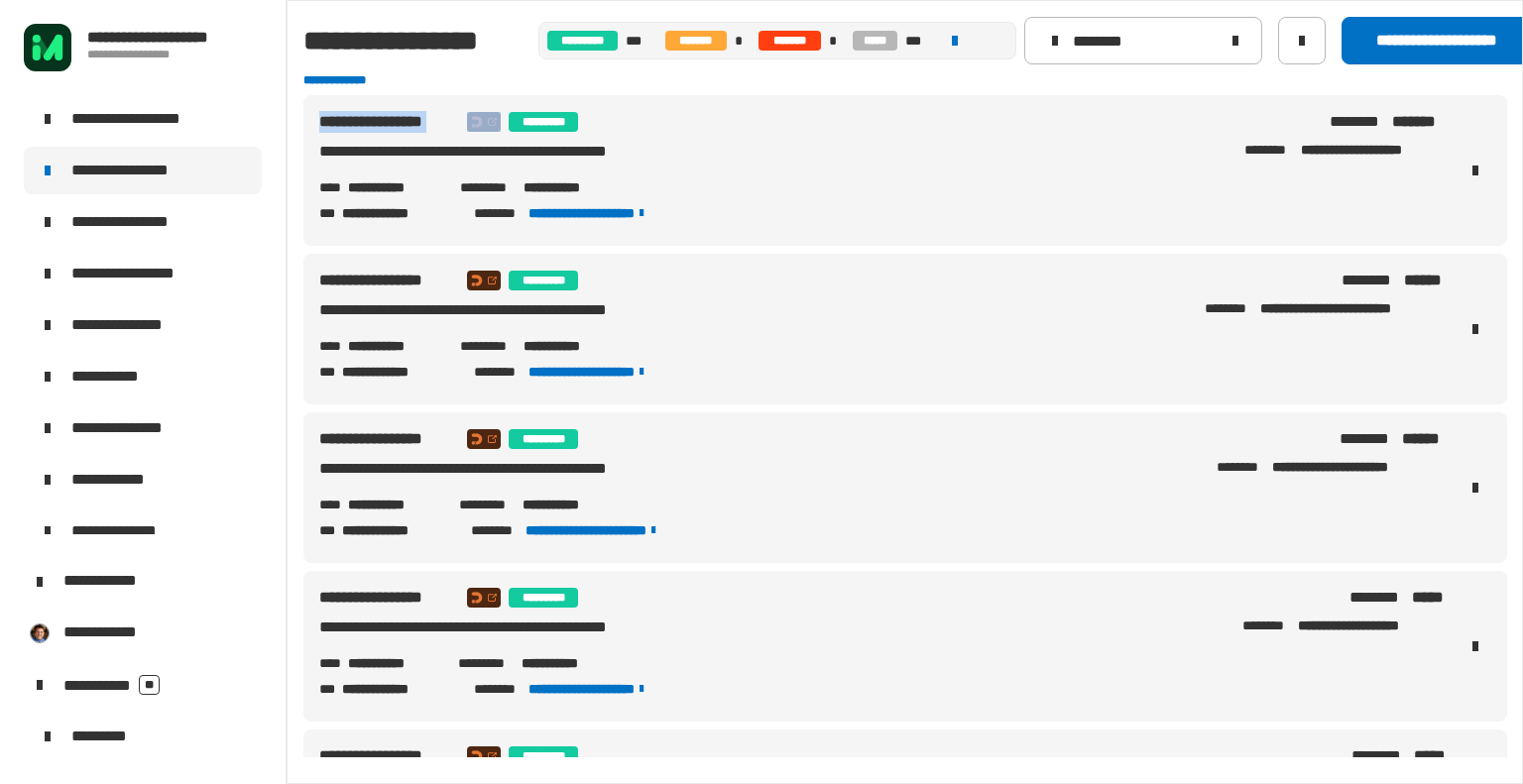 drag, startPoint x: 320, startPoint y: 122, endPoint x: 465, endPoint y: 118, distance: 145.05516 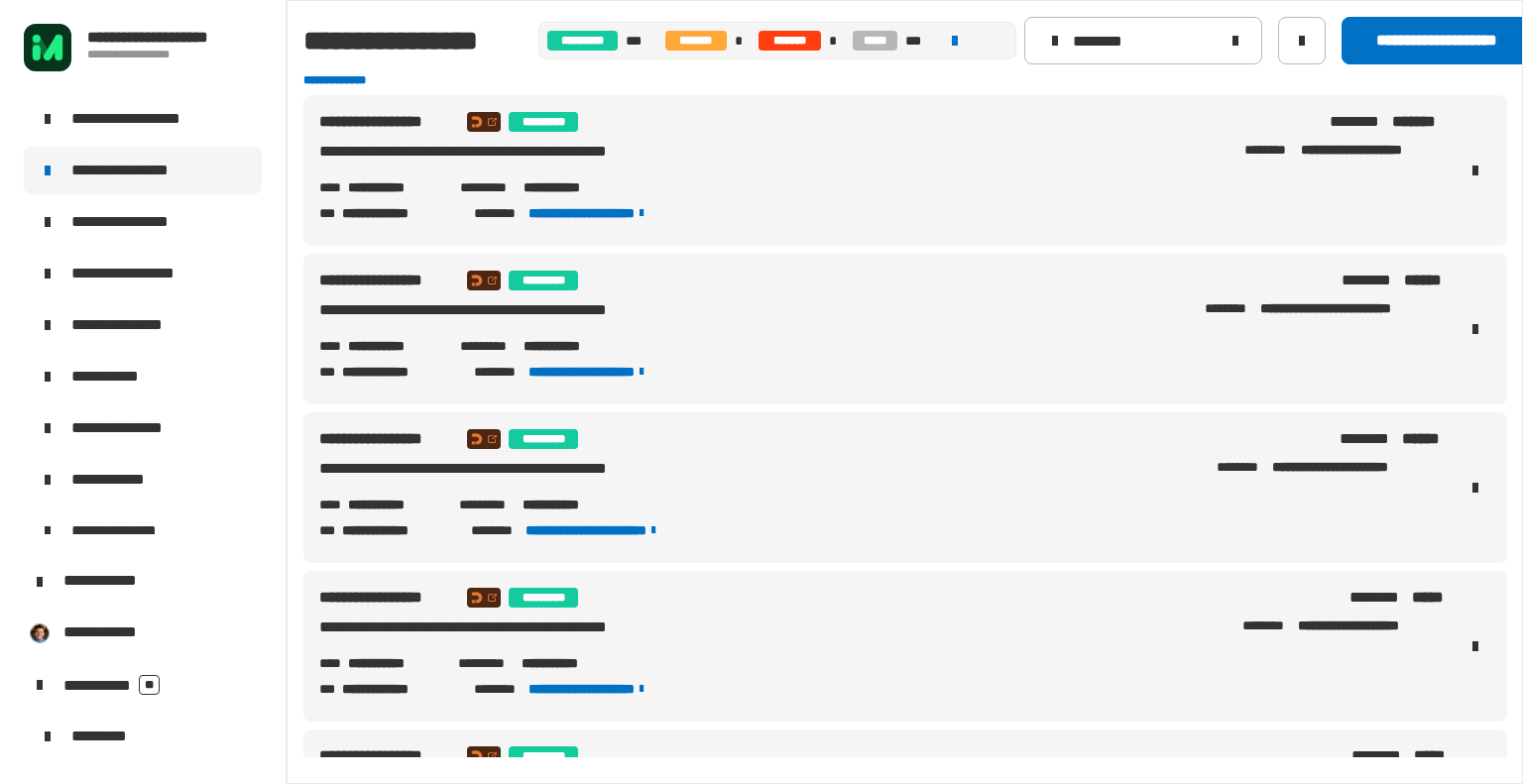 click on "**********" at bounding box center [881, 156] 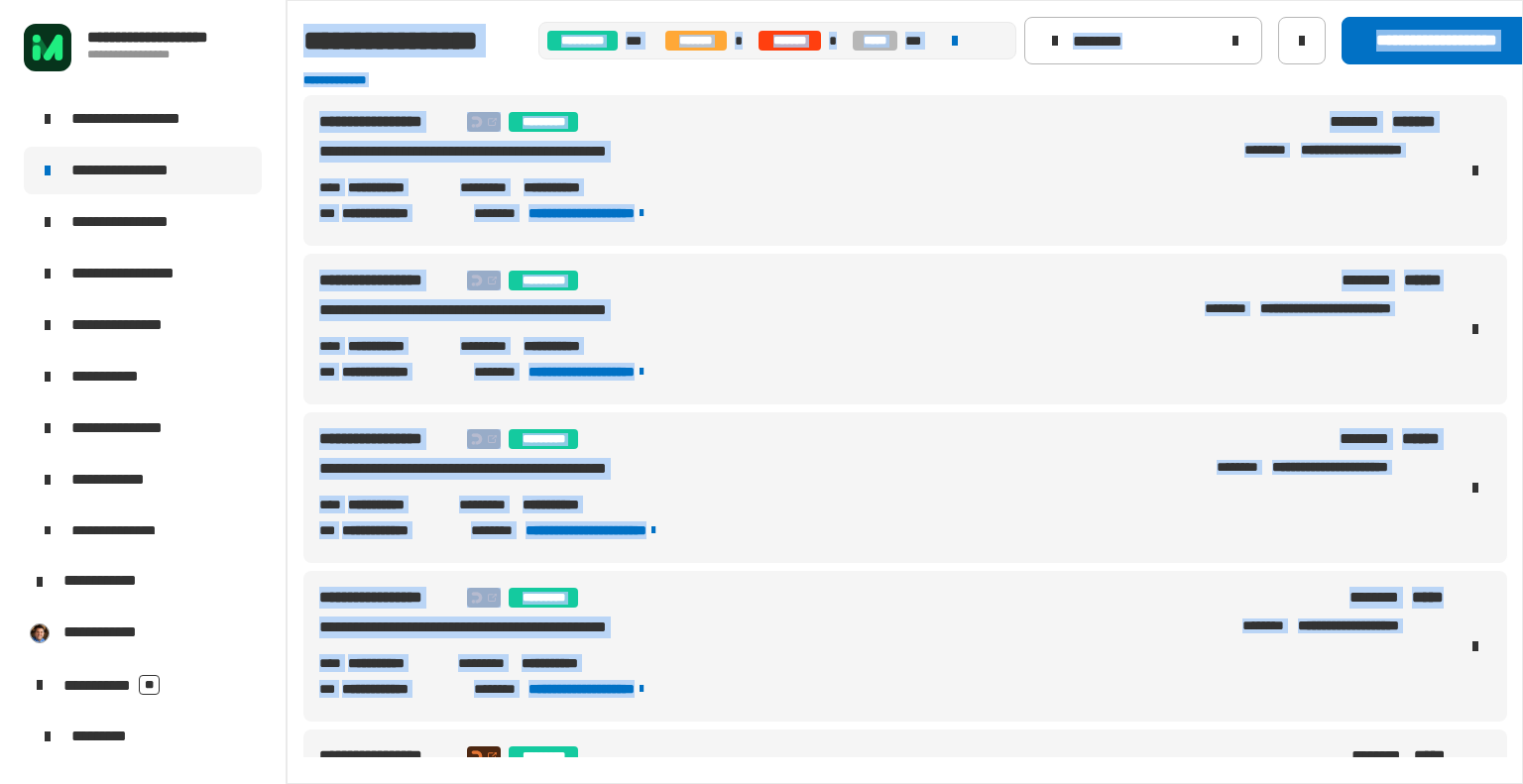 drag, startPoint x: 299, startPoint y: 63, endPoint x: 1210, endPoint y: 478, distance: 1001.0724 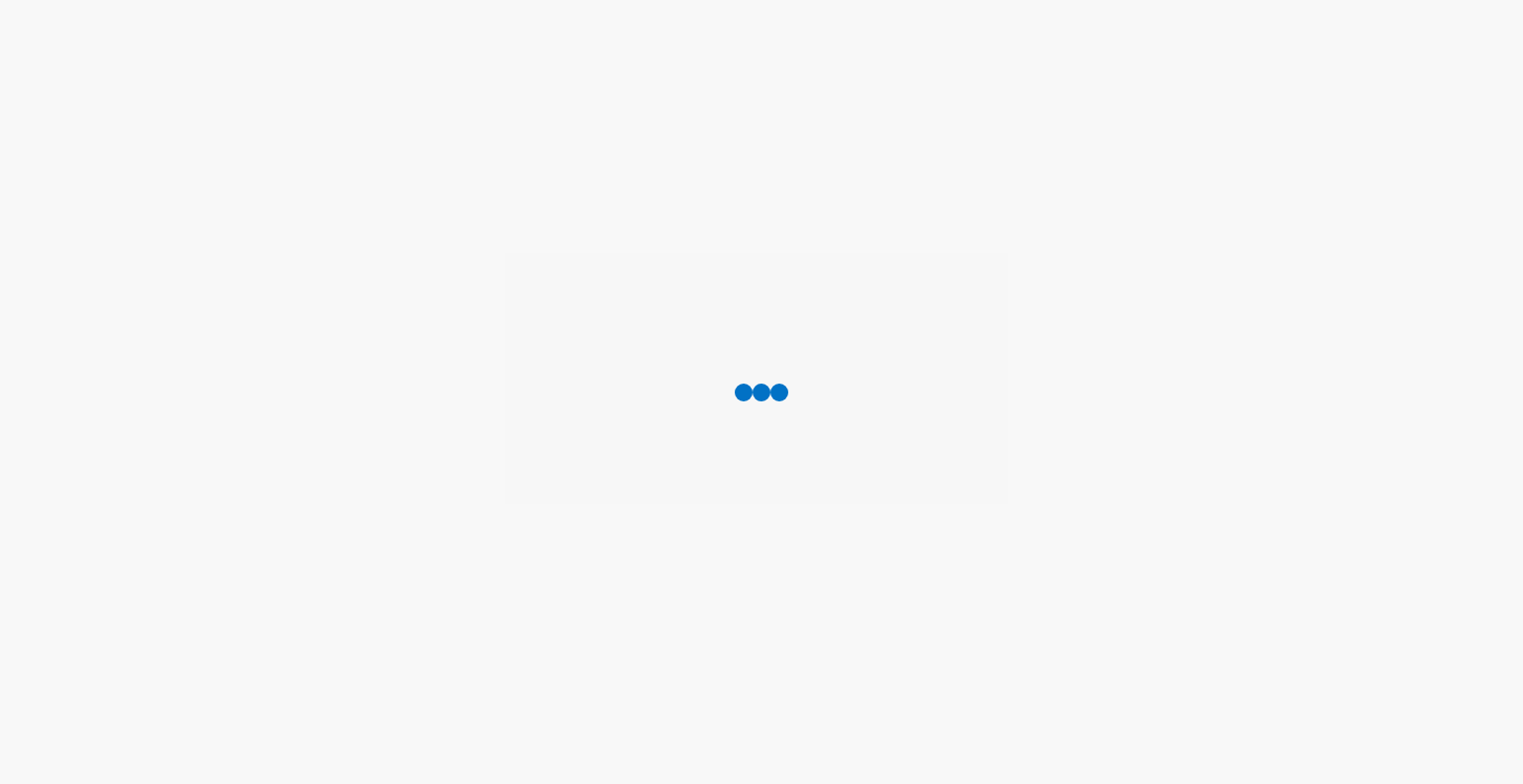 scroll, scrollTop: 0, scrollLeft: 0, axis: both 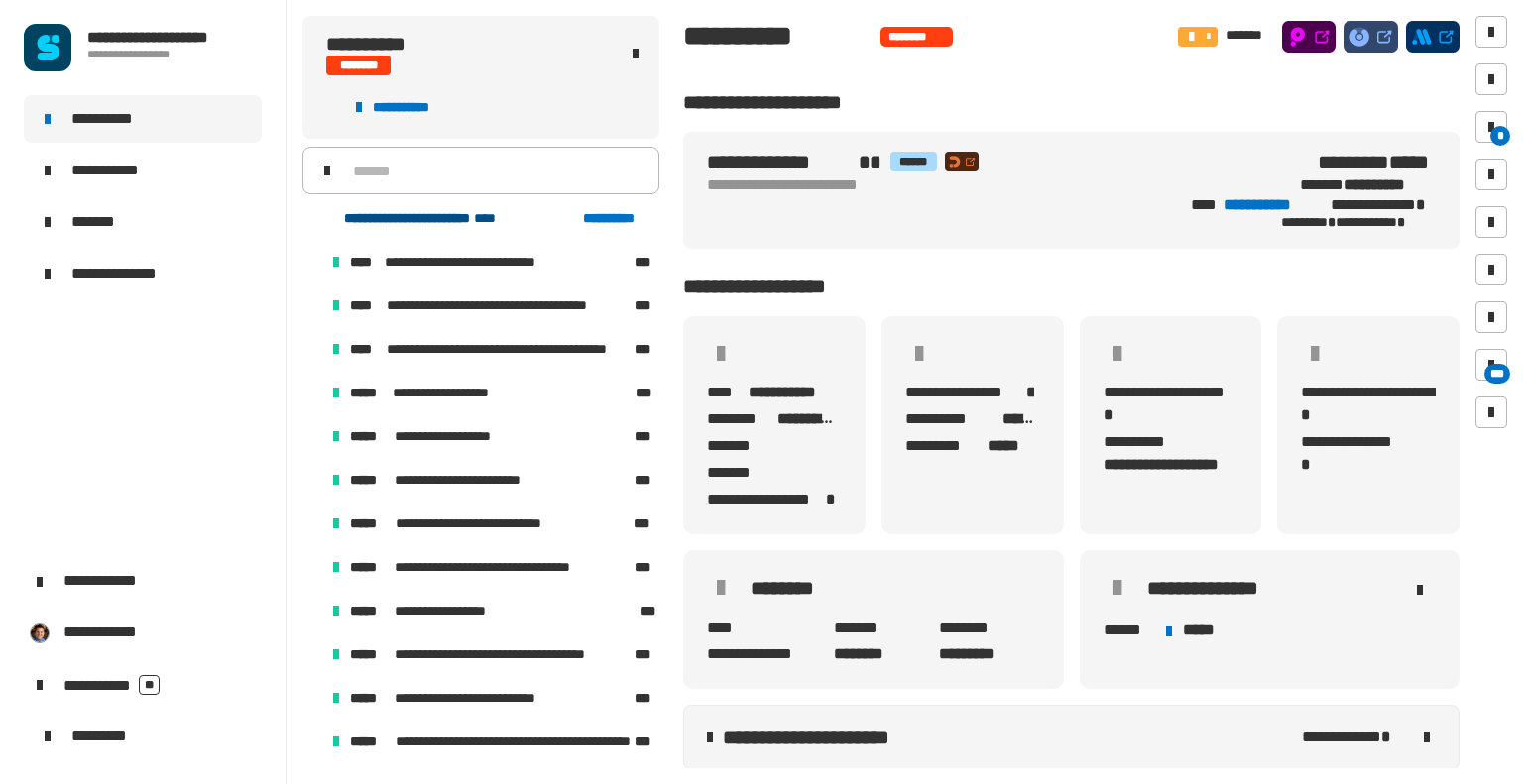 click on "**********" 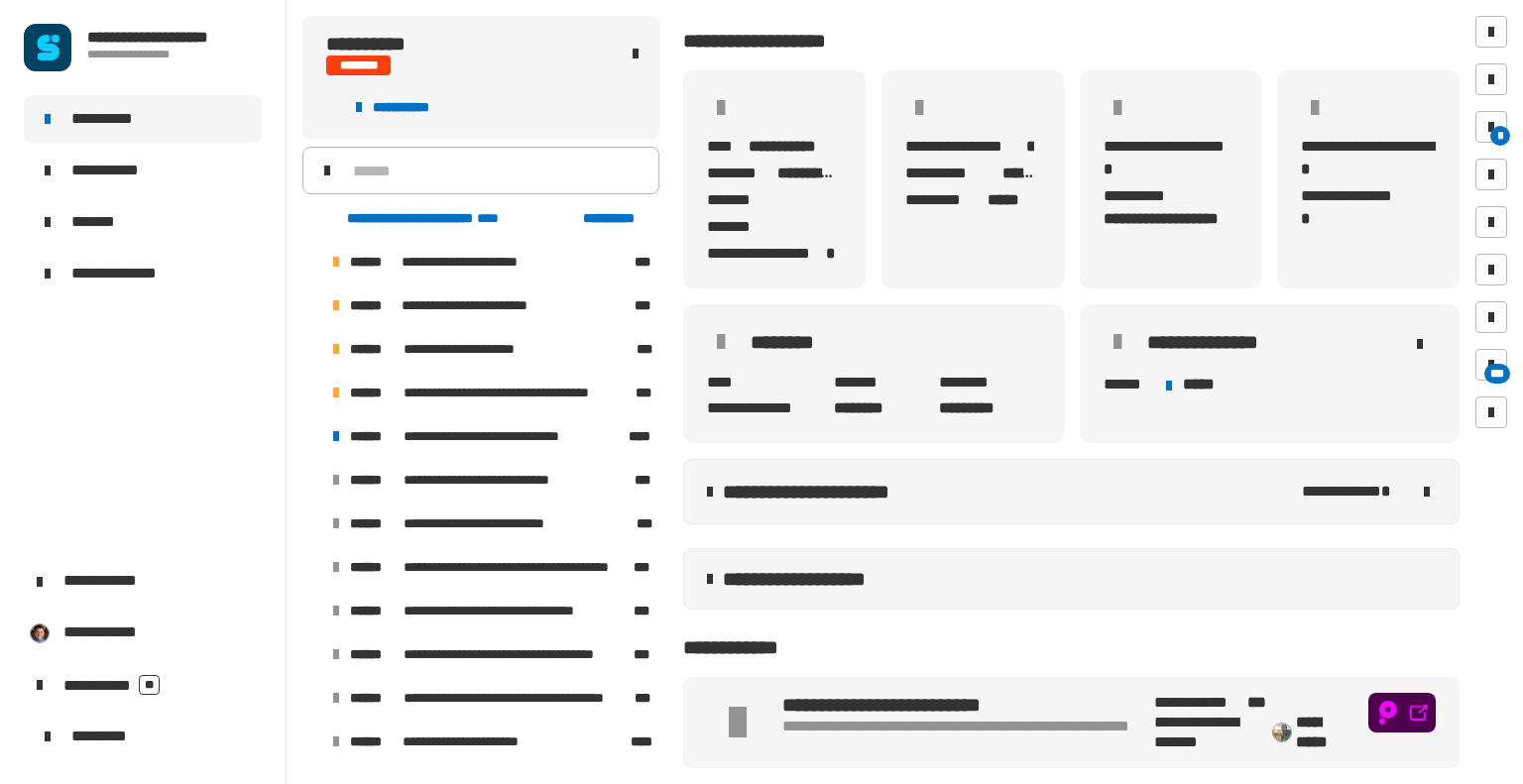 scroll, scrollTop: 248, scrollLeft: 0, axis: vertical 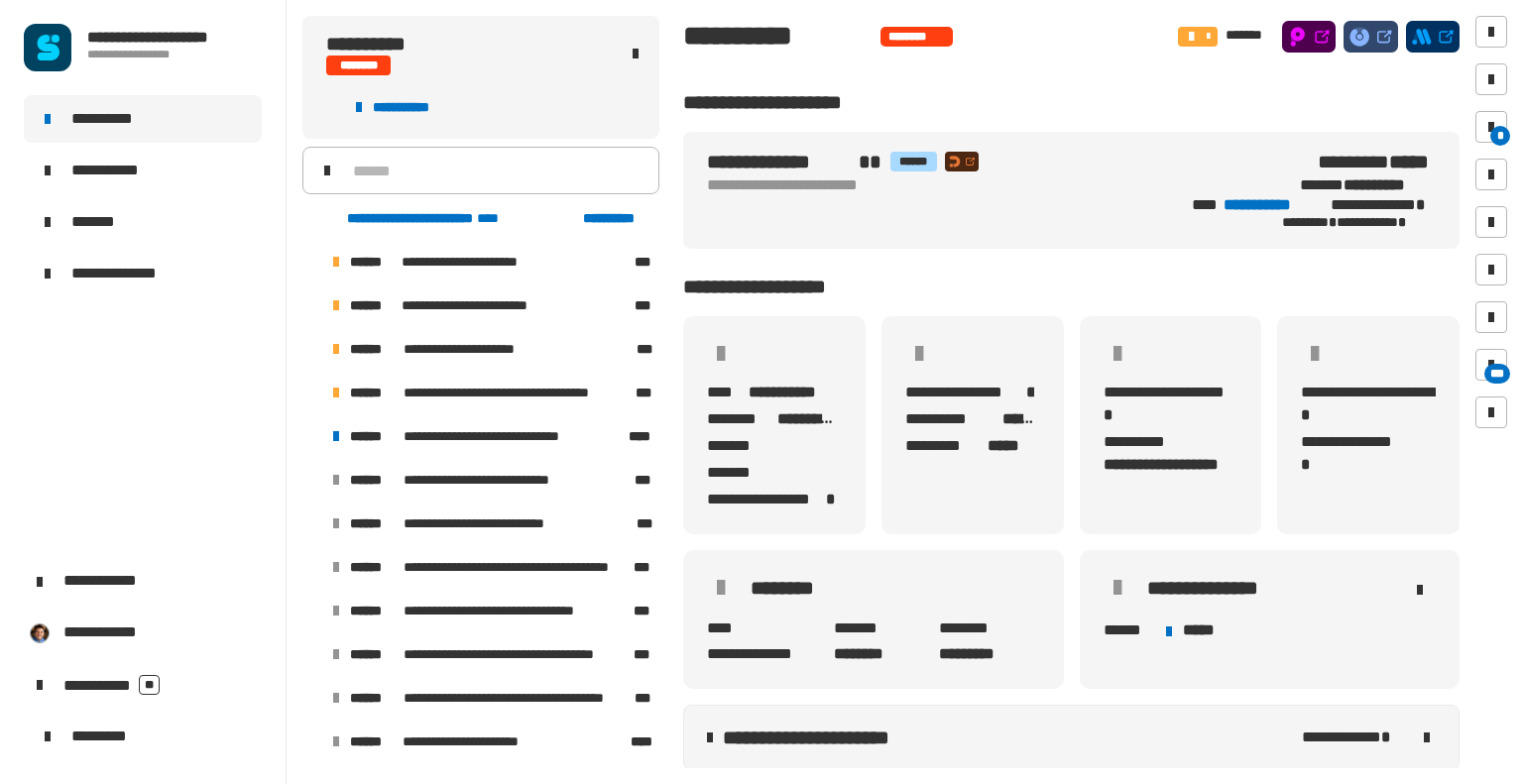 click on "********" 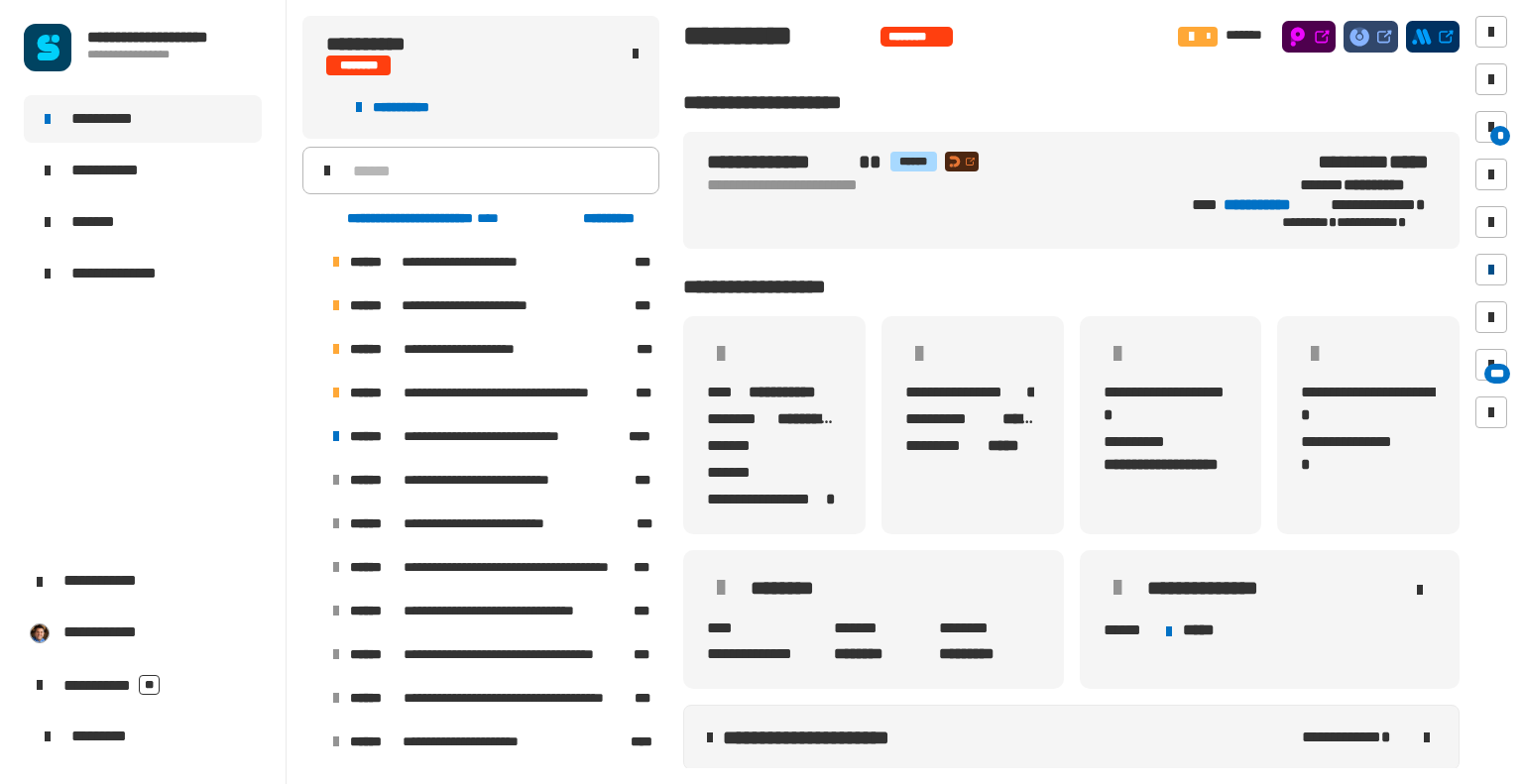 click at bounding box center [1491, 270] 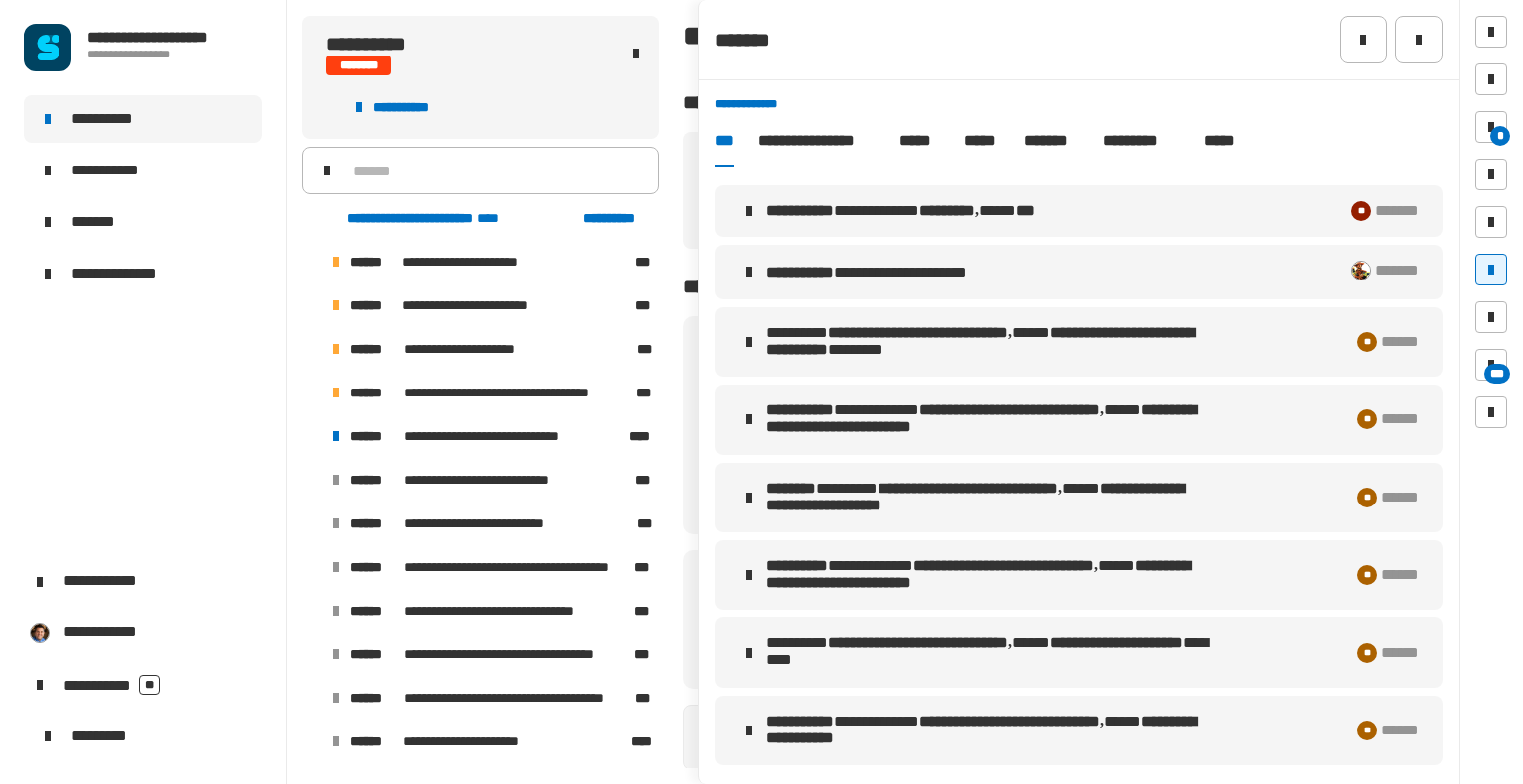 click on "*****" 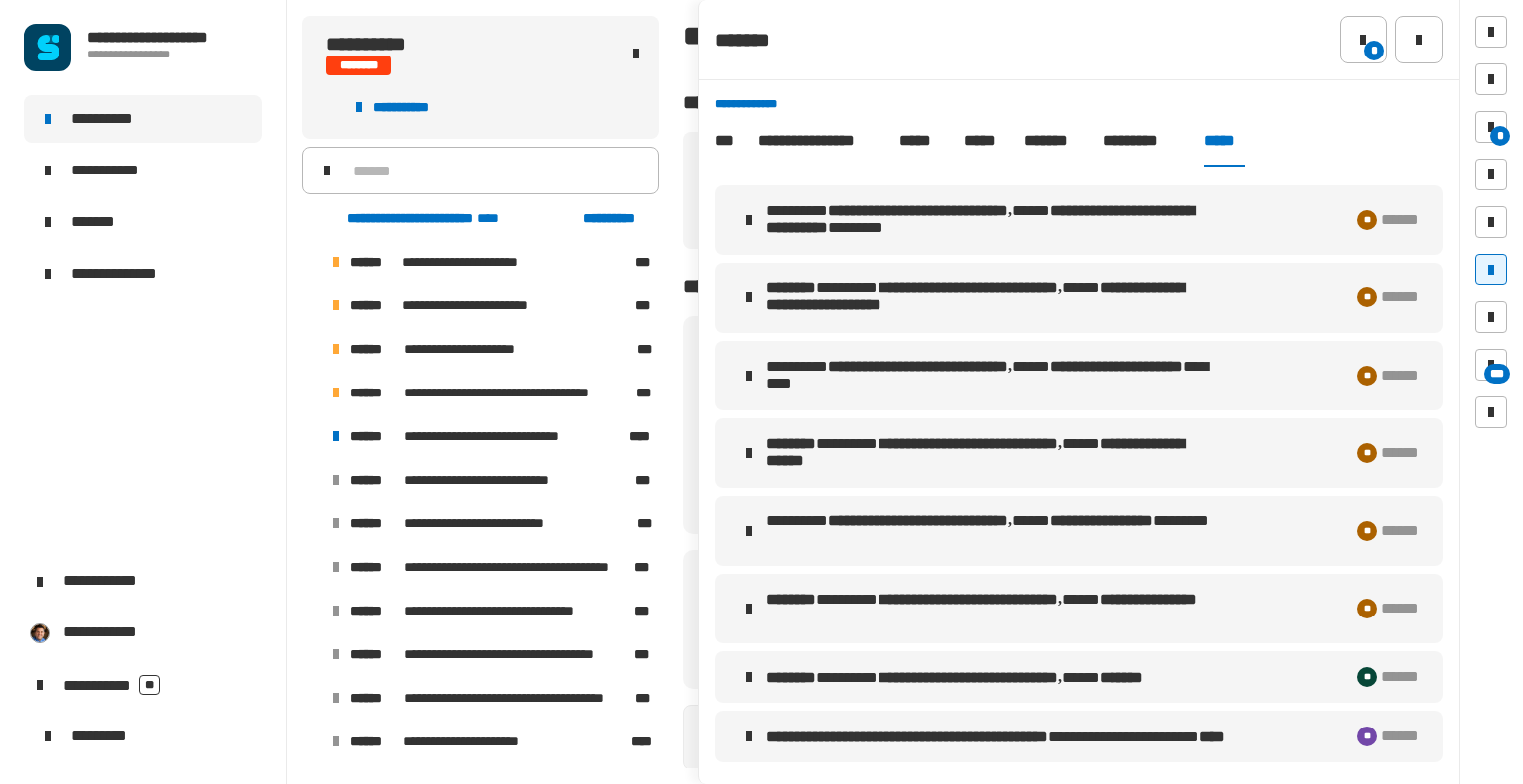 click on "*******" 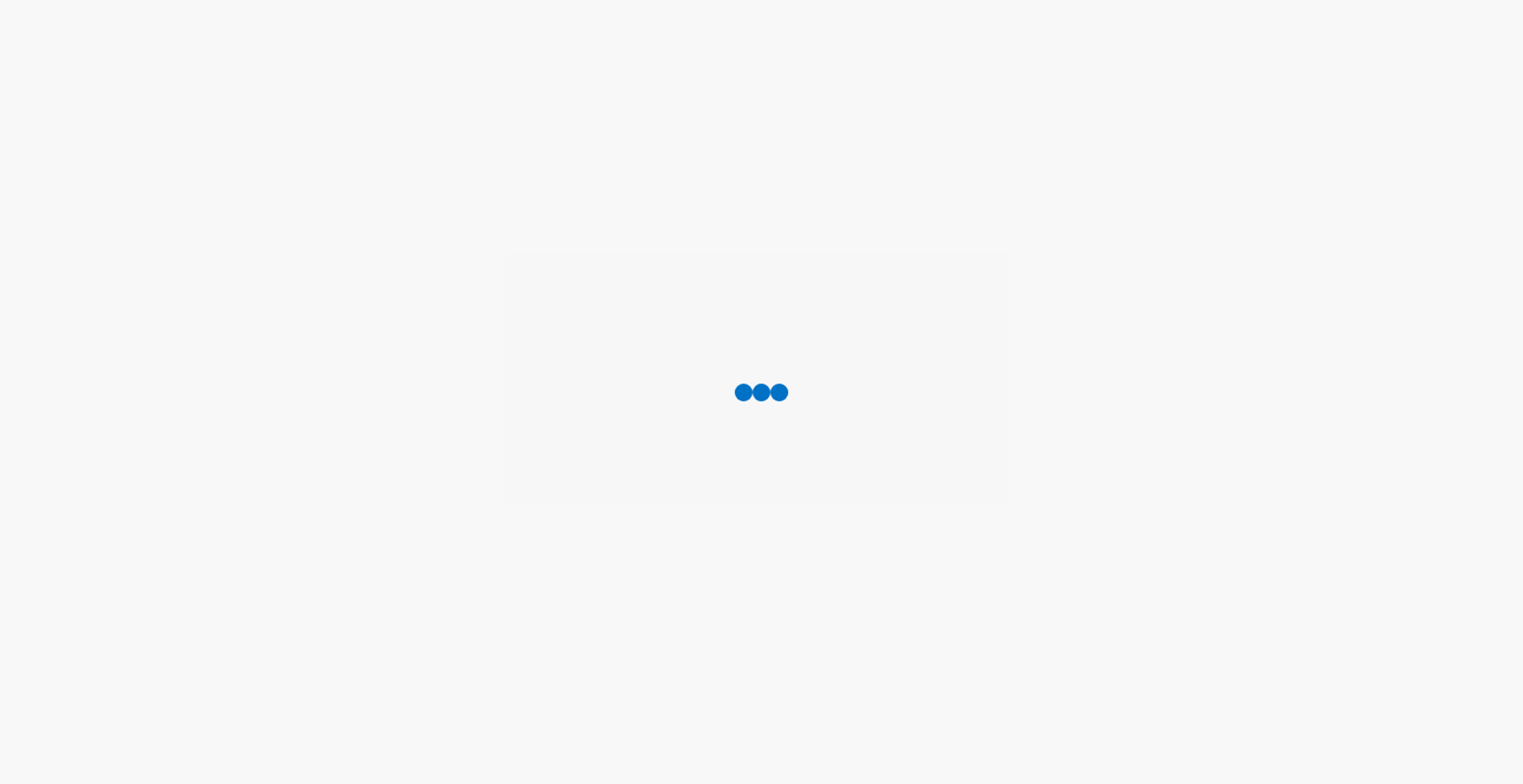 scroll, scrollTop: 0, scrollLeft: 0, axis: both 